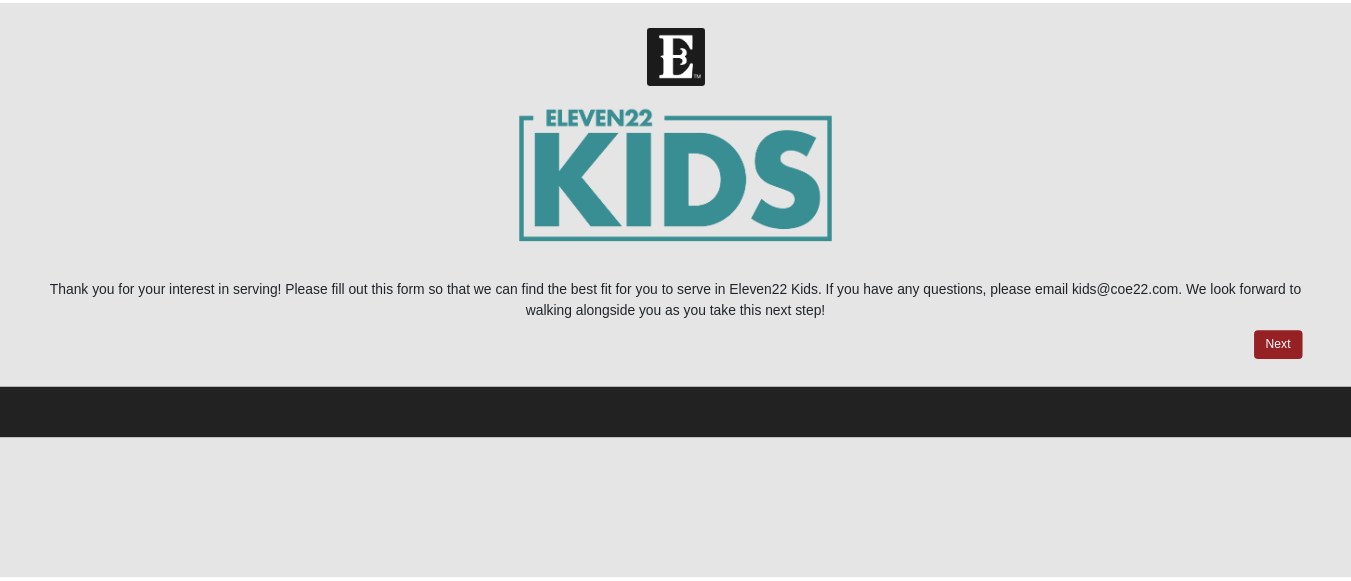 scroll, scrollTop: 0, scrollLeft: 0, axis: both 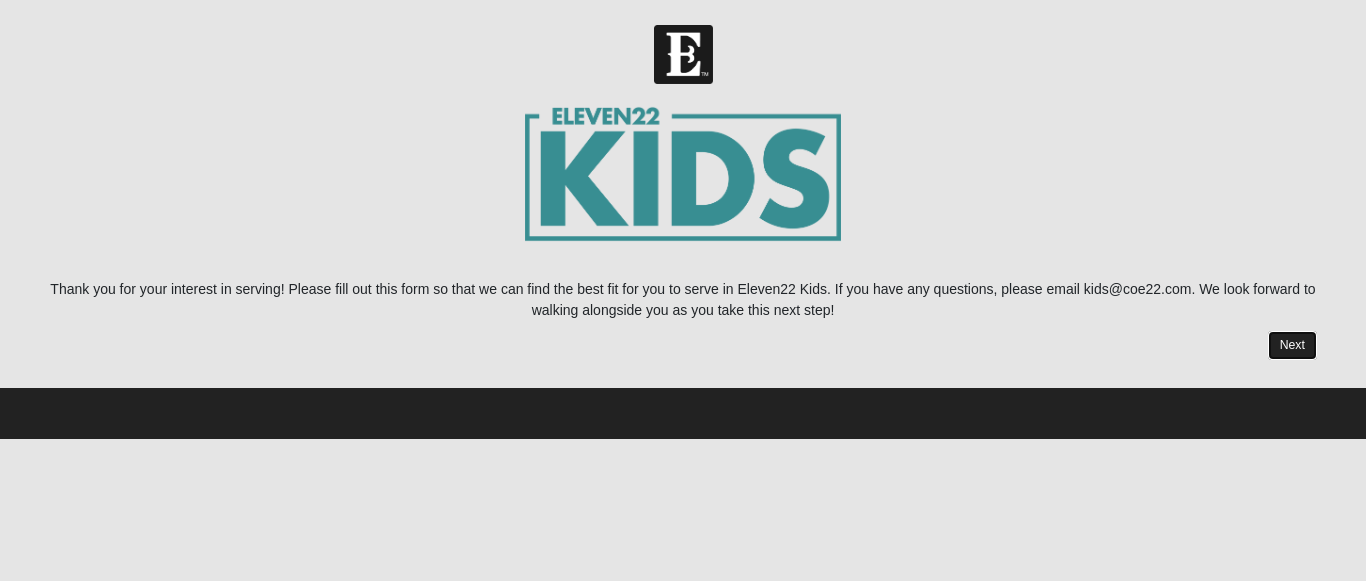 click on "Next" at bounding box center (1292, 345) 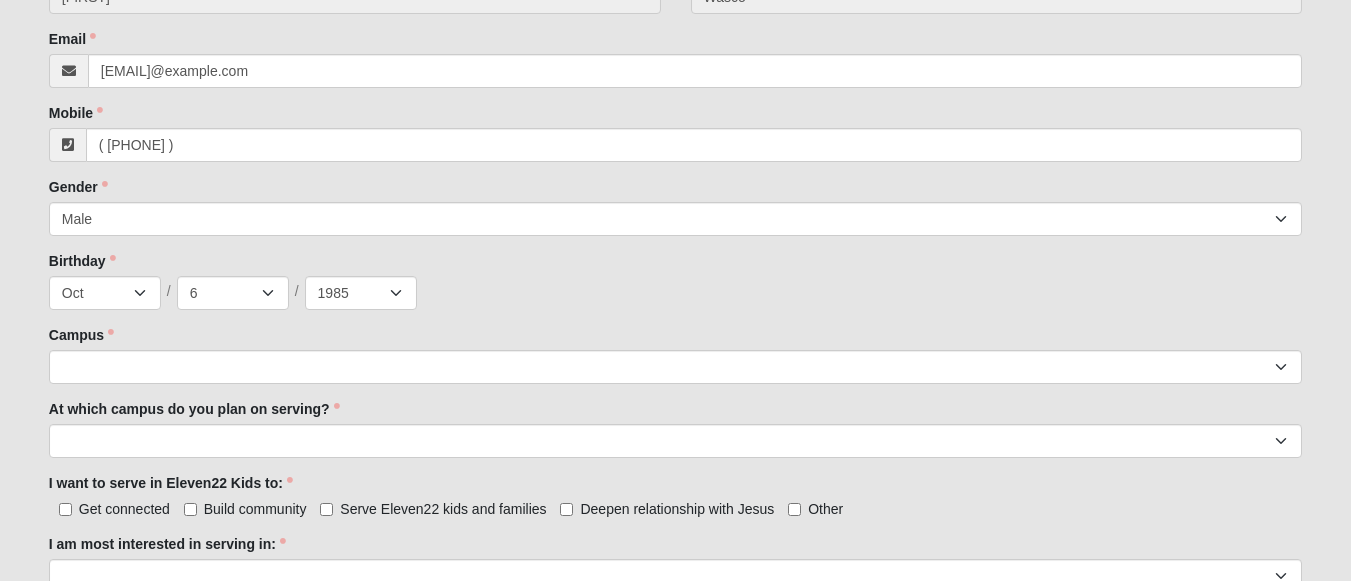 scroll, scrollTop: 711, scrollLeft: 0, axis: vertical 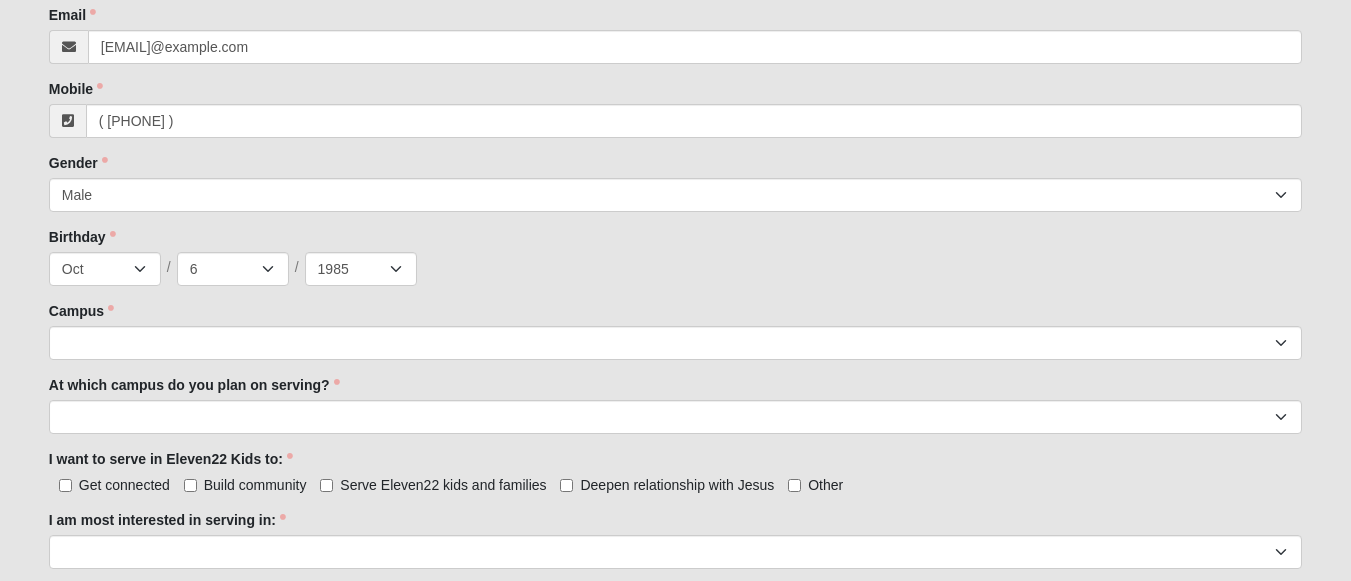 click on "Applicant is in the same immediate family as
John [LAST]
None of the above
Answer to which family is required.
Family Member to Register
John [LAST]
Jamie [LAST]
LJ [LAST]
TT [LAST]
Page Title
First Name
John
First Name is required.
Last Name
[LAST]
Last Name is required.
Email
journeyofthecrossministry@example.com
Email address is not valid
Email is required.
Mobile
(715) 323-6081
Mobile is required.
Gender
Male
Female
Gender is required." at bounding box center (675, 2688) 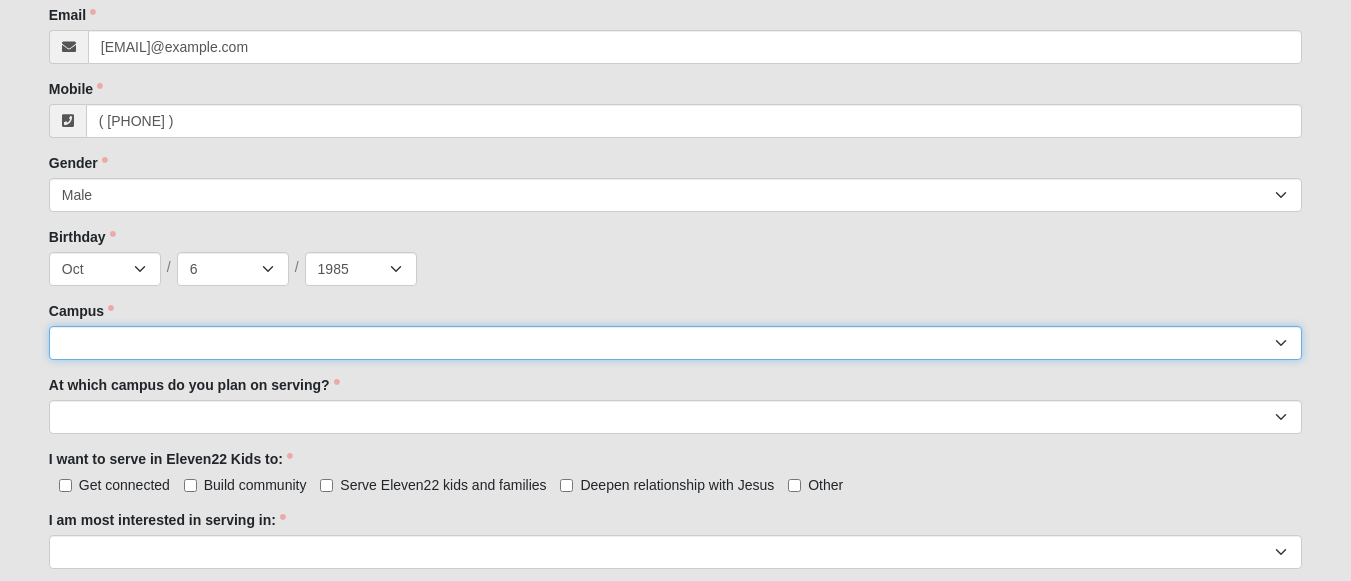 click on "Arlington
Baymeadows
Eleven22 Online
Fleming Island
Jesup
Mandarin
North Jax
Orange Park
Outpost
Palatka (Coming Soon)
Ponte Vedra
San Pablo
St. Johns
St. Augustine (Coming Soon)
Wildlight
NONE" at bounding box center (675, 343) 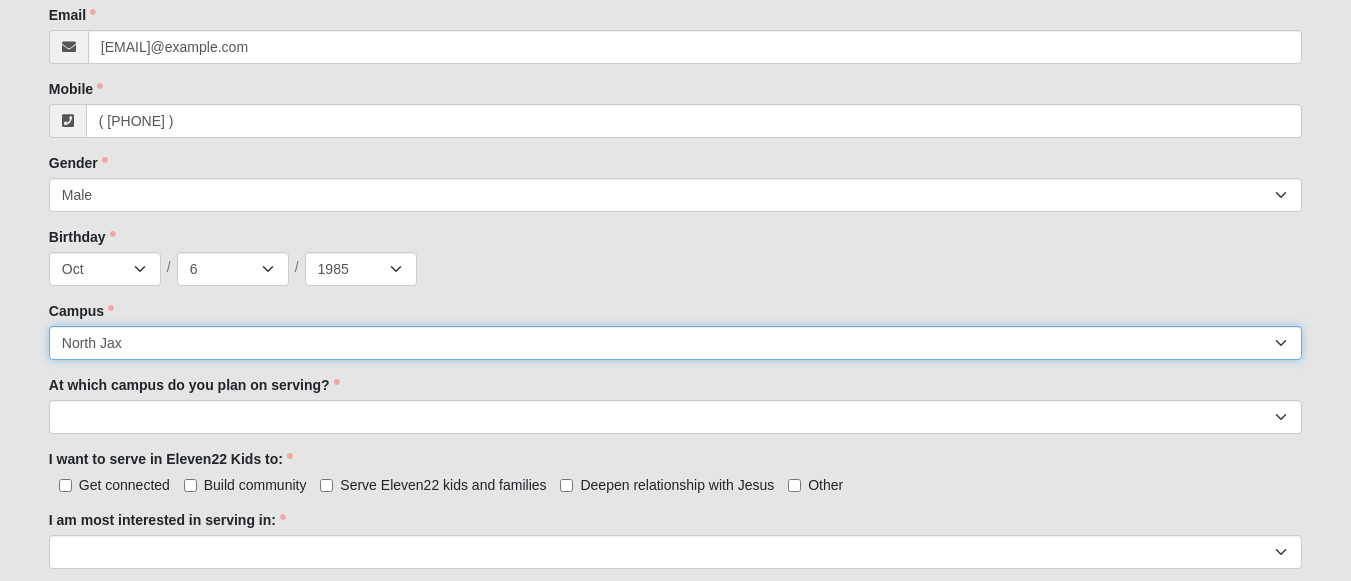 click on "Arlington
Baymeadows
Eleven22 Online
Fleming Island
Jesup
Mandarin
North Jax
Orange Park
Outpost
Palatka (Coming Soon)
Ponte Vedra
San Pablo
St. Johns
St. Augustine (Coming Soon)
Wildlight
NONE" at bounding box center (675, 343) 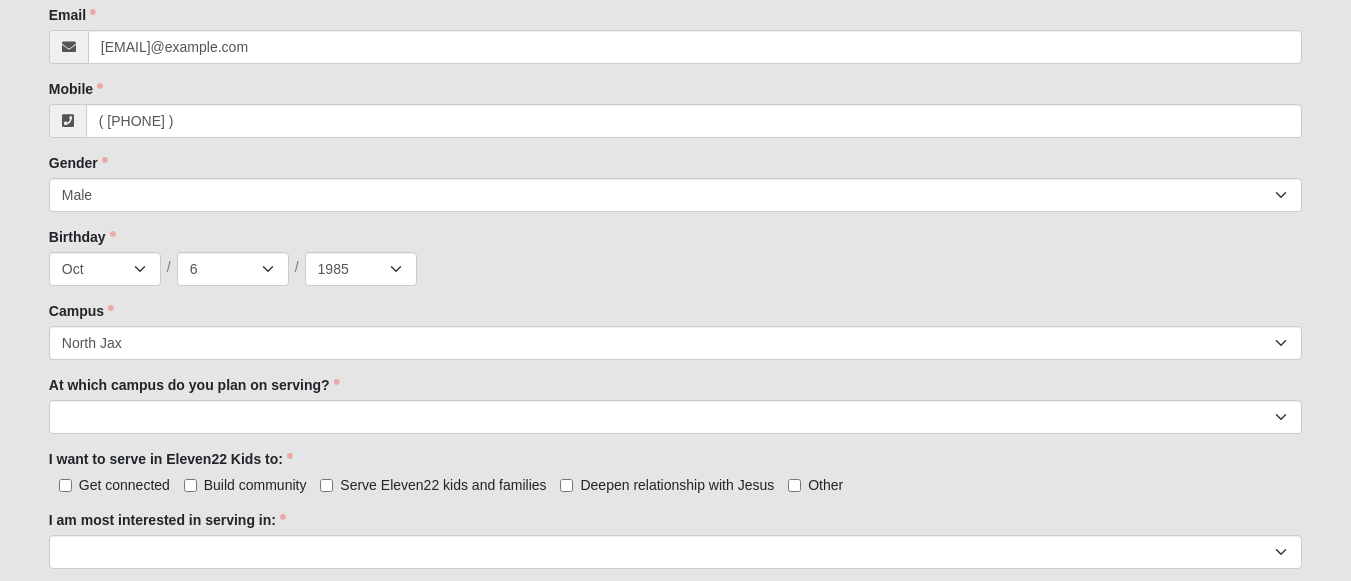 click on "Applicant is in the same immediate family as
John [LAST]
None of the above
Answer to which family is required.
Family Member to Register
John [LAST]
Jamie [LAST]
LJ [LAST]
TT [LAST]
Page Title
First Name
John
First Name is required.
Last Name
[LAST]
Last Name is required.
Email
journeyofthecrossministry@example.com
Email address is not valid
Email is required.
Mobile
(715) 323-6081
Mobile is required.
Gender
Male
Female
Gender is required." at bounding box center [675, 2688] 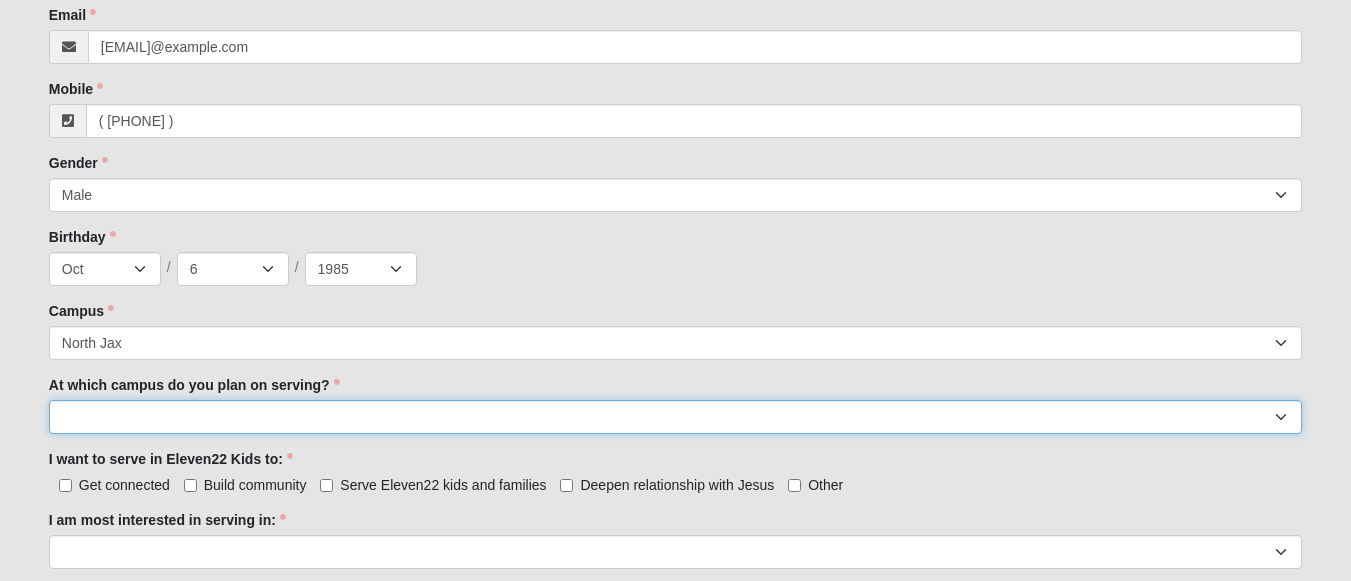 click on "Arlington
Baymeadows
Fleming Island
Jesup
Mandarin
North Jax
Orange Park
Palatka
Ponte Vedra
San Pablo
St. Augustine
St. Johns
Wildlight" at bounding box center (675, 417) 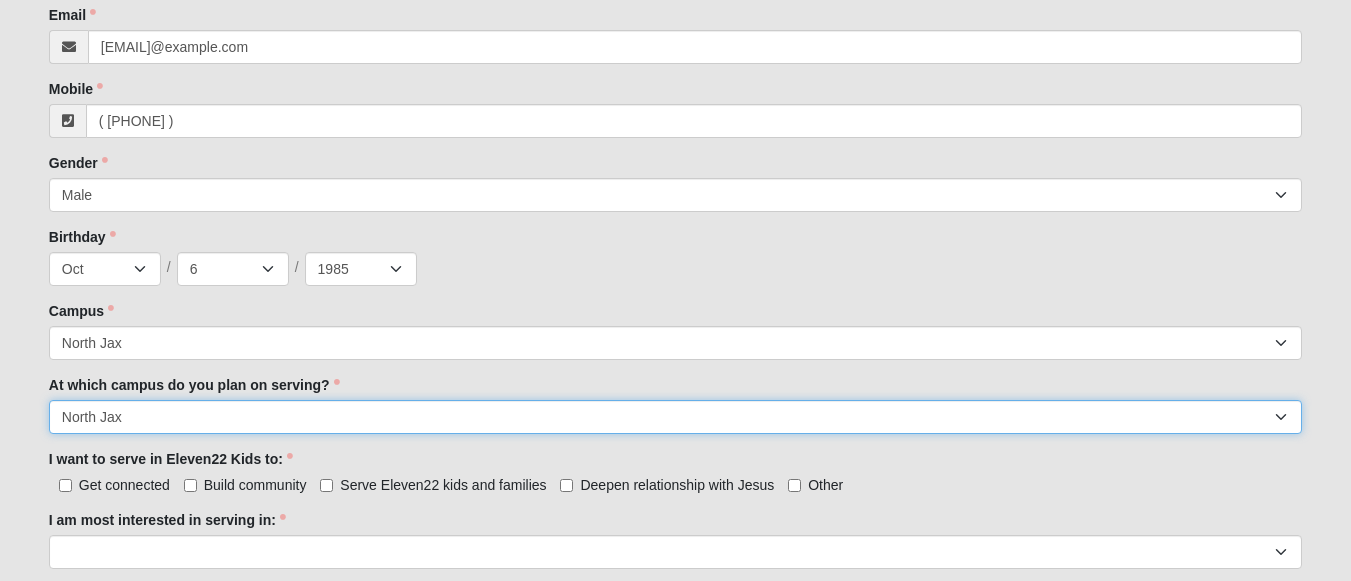 click on "Arlington
Baymeadows
Fleming Island
Jesup
Mandarin
North Jax
Orange Park
Palatka
Ponte Vedra
San Pablo
St. Augustine
St. Johns
Wildlight" at bounding box center (675, 417) 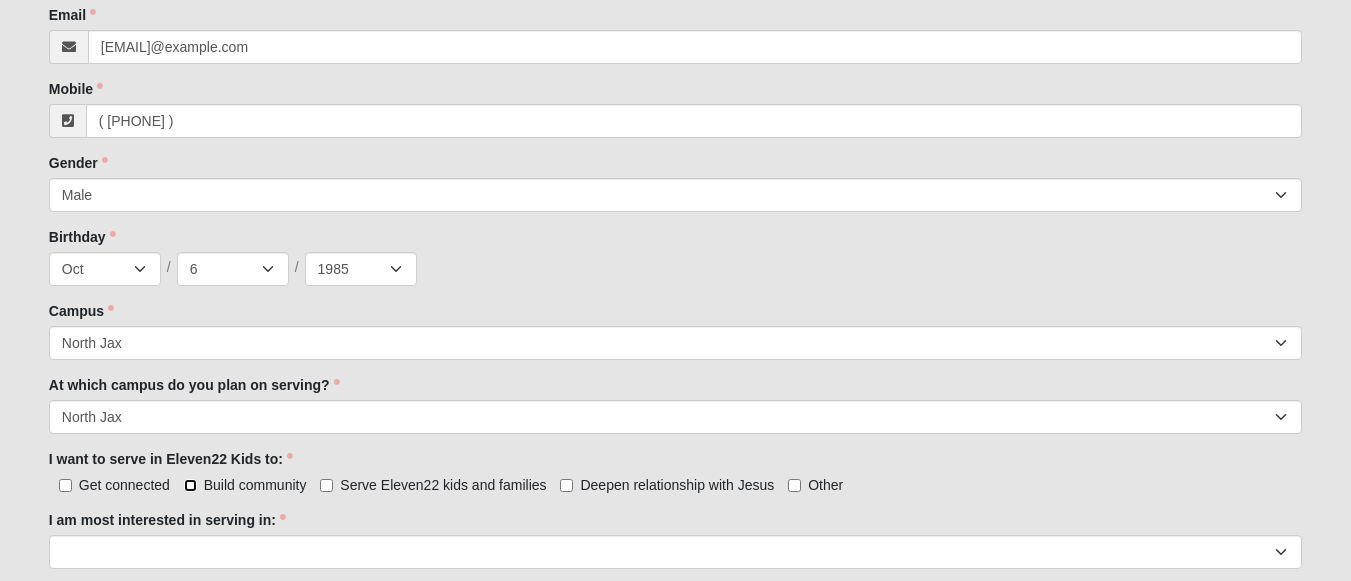 click on "Build community" at bounding box center [190, 485] 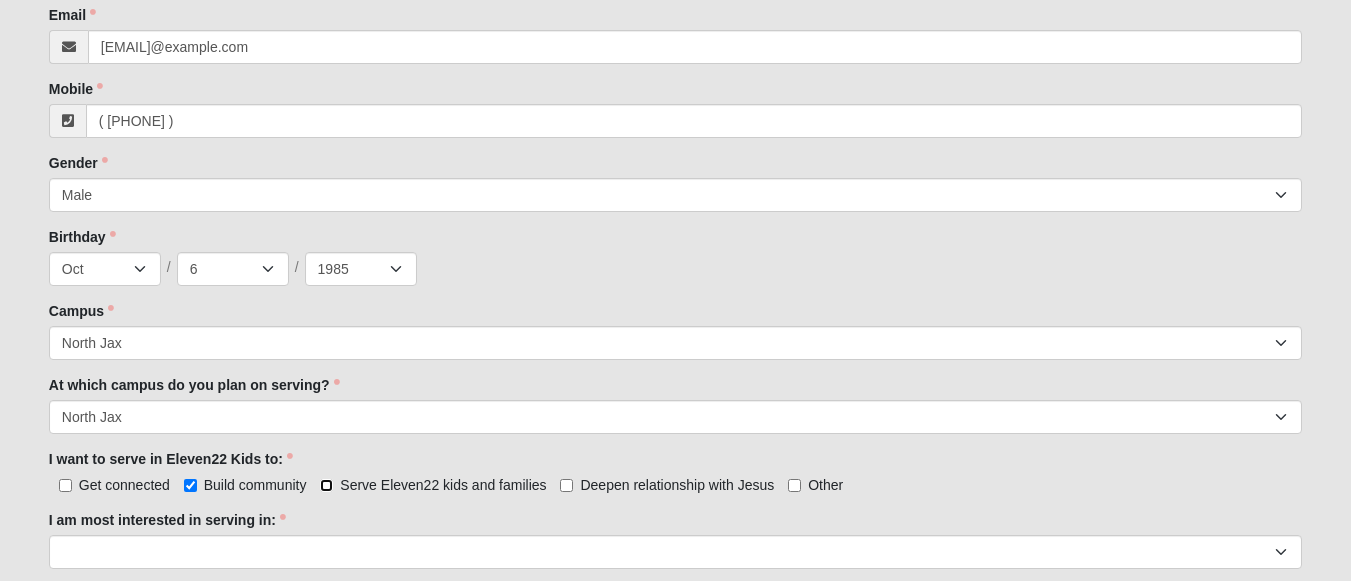 click on "Serve Eleven22 kids and families" at bounding box center [326, 485] 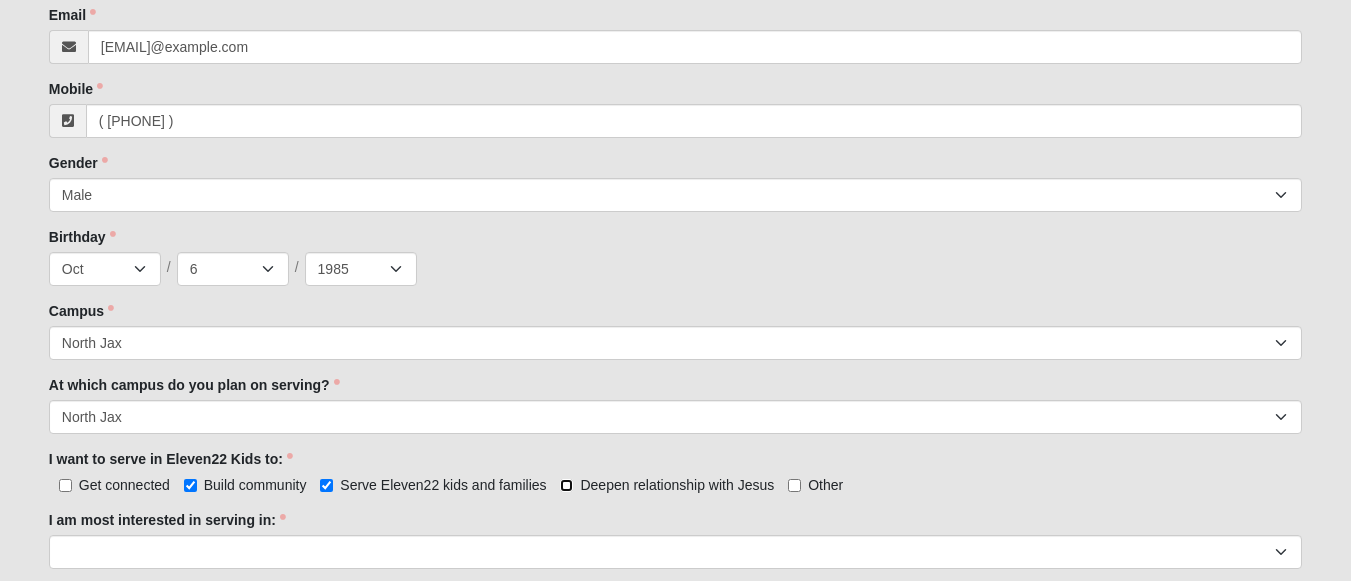 click on "Deepen relationship with Jesus" at bounding box center [566, 485] 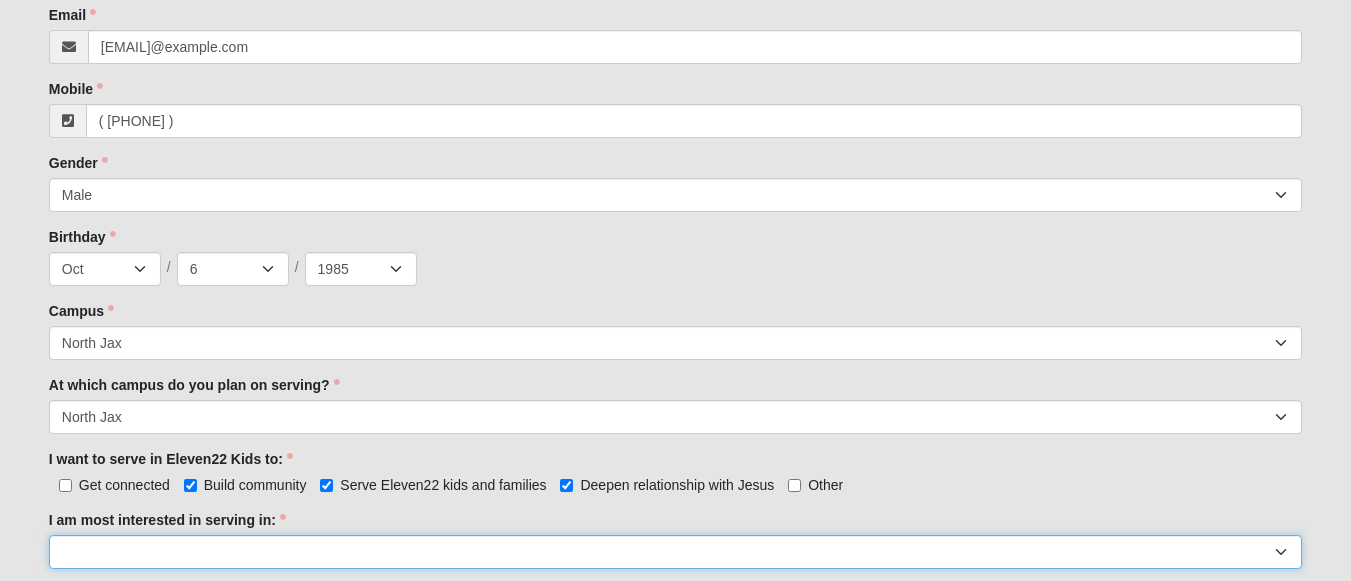 click on "Registration
Tour Guide
Preschool Disciple Group Leader
Elementary Disciple Group Leader
Large Group Leader
Large Group Worship
Large Group Production
Special Needs Disciple Group Leader
Classroom Buddy
Weekday Reset and Prep
Summer Serve Team
Undecided" at bounding box center (675, 552) 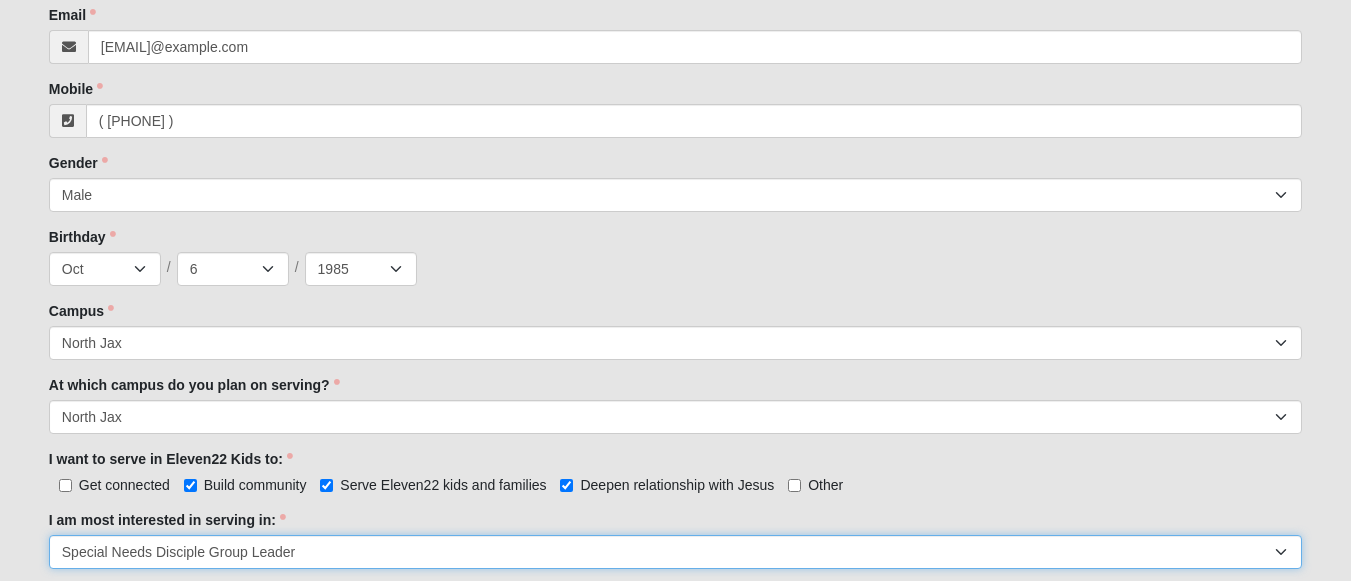 click on "Registration
Tour Guide
Preschool Disciple Group Leader
Elementary Disciple Group Leader
Large Group Leader
Large Group Worship
Large Group Production
Special Needs Disciple Group Leader
Classroom Buddy
Weekday Reset and Prep
Summer Serve Team
Undecided" at bounding box center (675, 552) 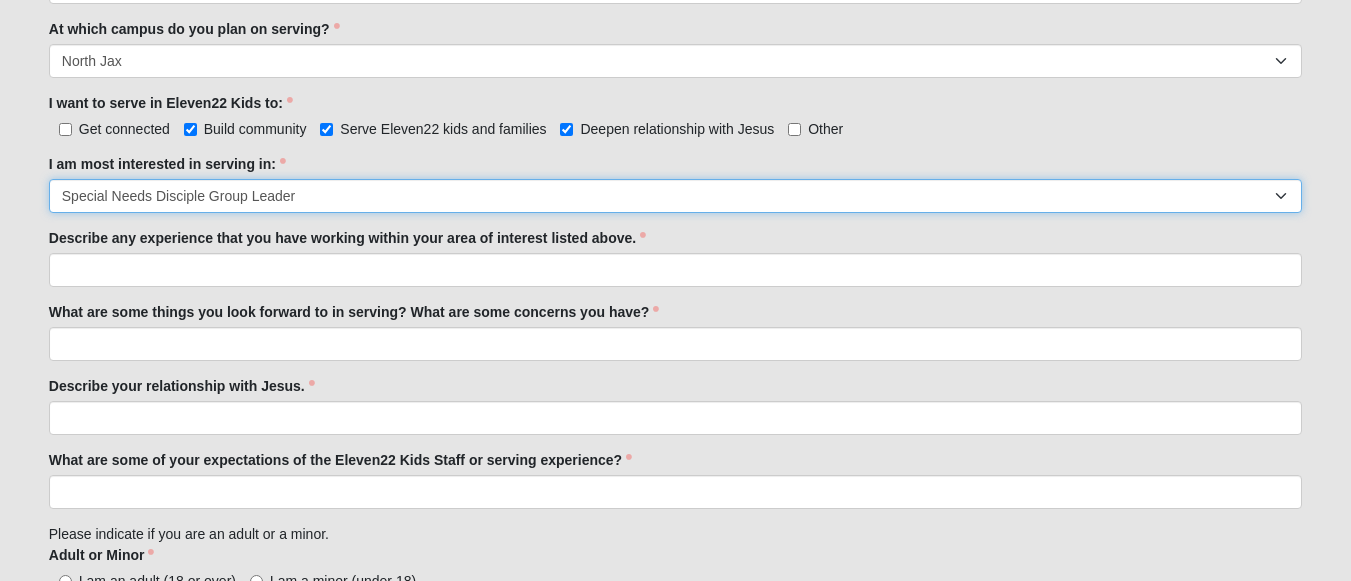 scroll, scrollTop: 1054, scrollLeft: 0, axis: vertical 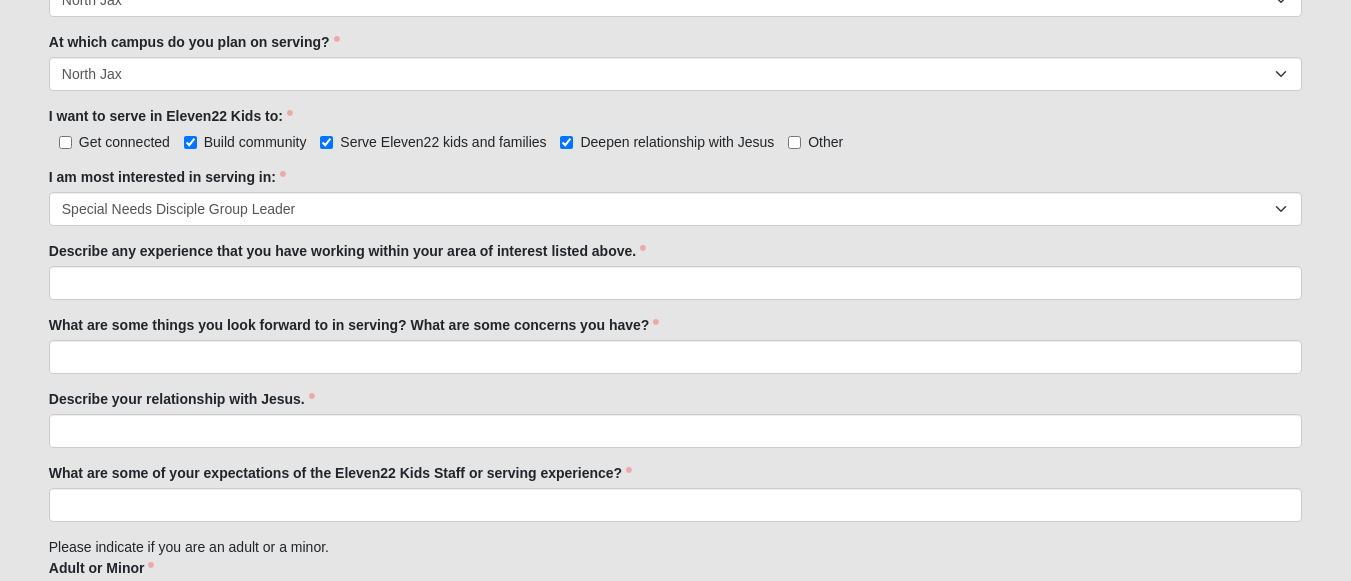 click on "Applicant is in the same immediate family as
John [LAST]
None of the above
Answer to which family is required.
Family Member to Register
John [LAST]
Jamie [LAST]
LJ [LAST]
TT [LAST]
Page Title
First Name
John
First Name is required.
Last Name
[LAST]
Last Name is required.
Email
journeyofthecrossministry@example.com
Email address is not valid
Email is required.
Mobile
(715) 323-6081
Mobile is required.
Gender
Male
Female
Gender is required." at bounding box center (675, 2345) 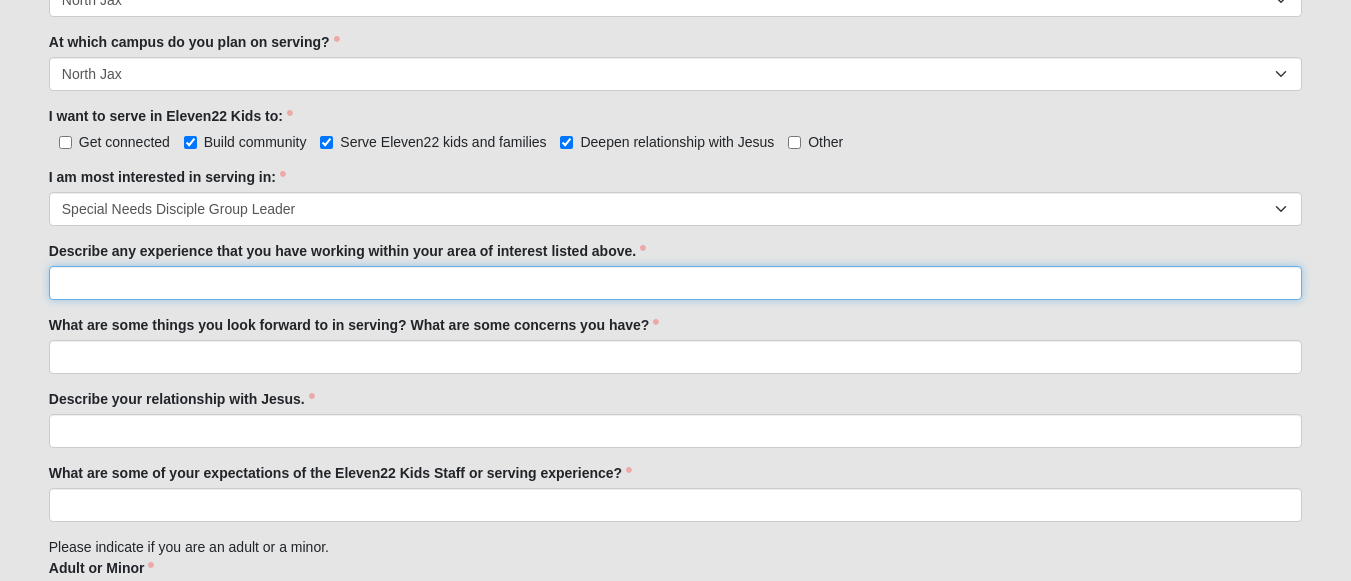 click on "Describe any experience that you have working within your area of interest listed above." at bounding box center (675, 283) 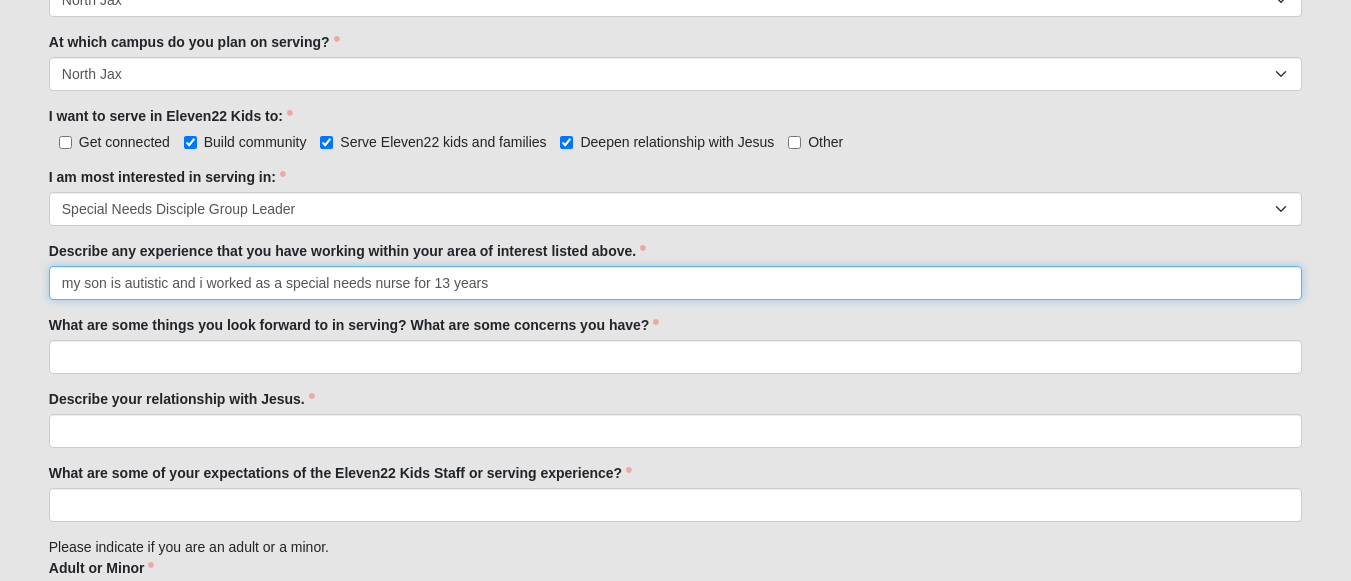 type on "my son is autistic and i worked as a special needs nurse for 13 years" 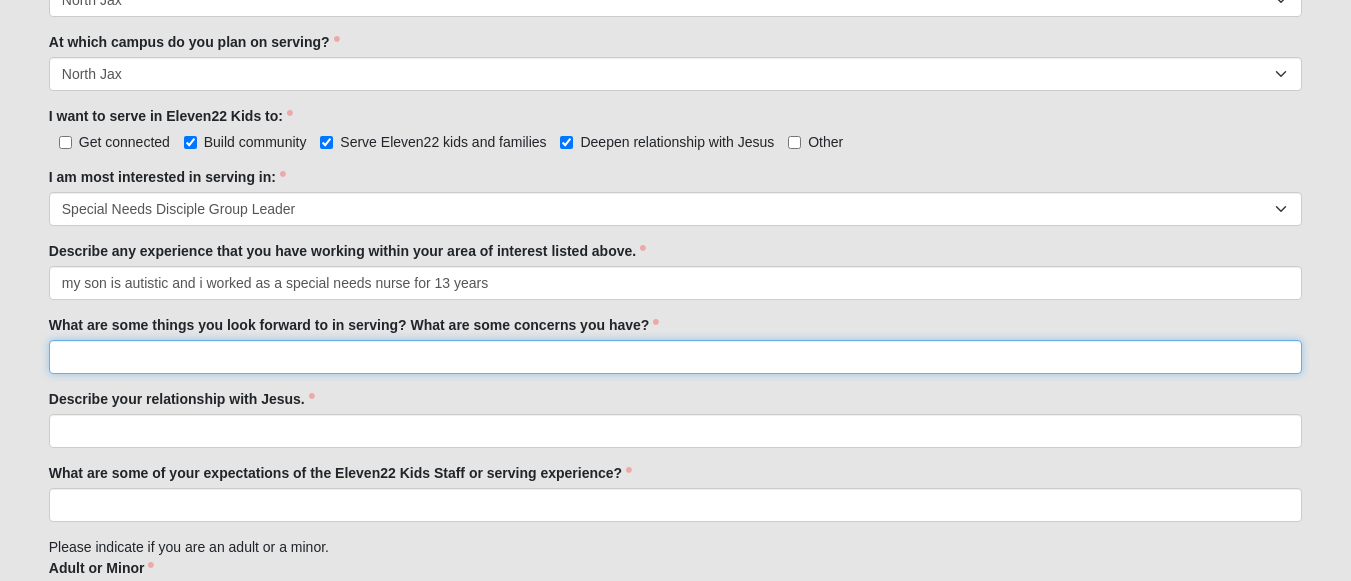 click on "What are some things you look forward to in serving? What are some concerns you have?" at bounding box center [675, 357] 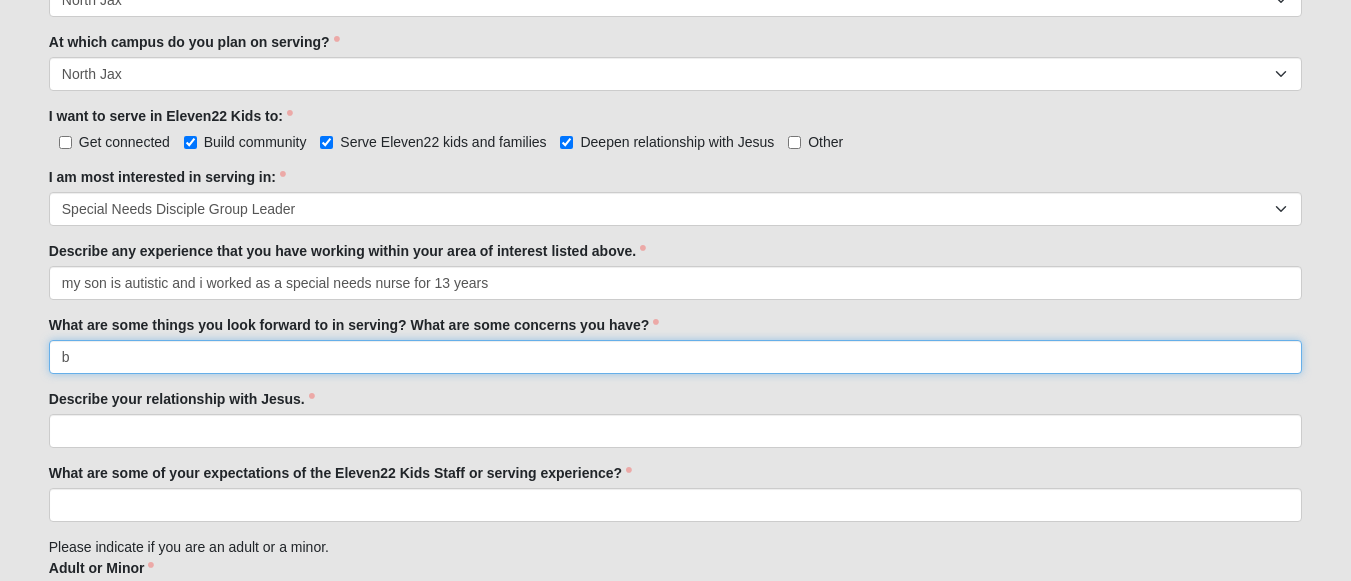 click on "b" at bounding box center [675, 357] 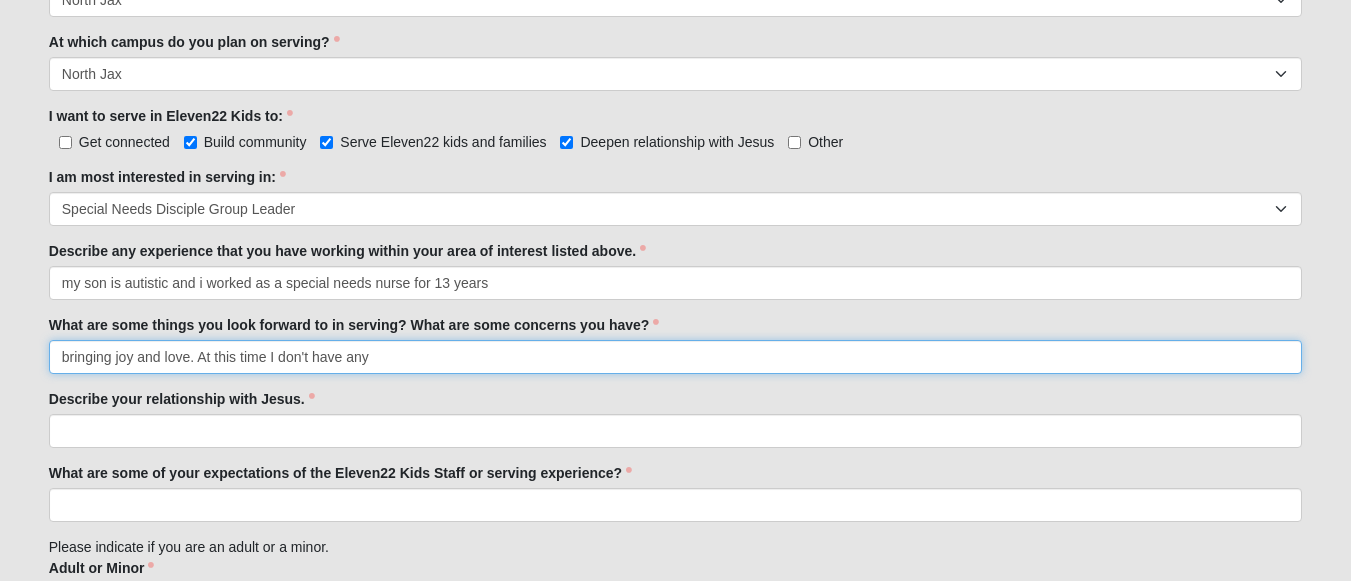 type on "bringing joy and love. At this time I don't have any" 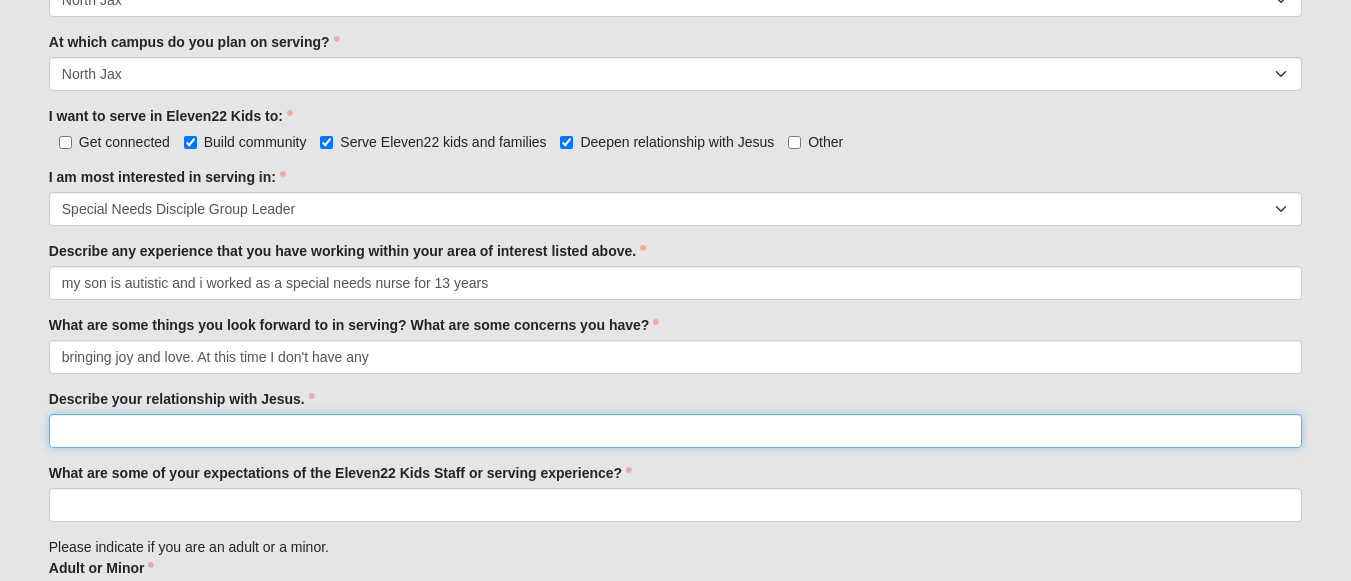 click on "Describe your relationship with Jesus." at bounding box center [675, 431] 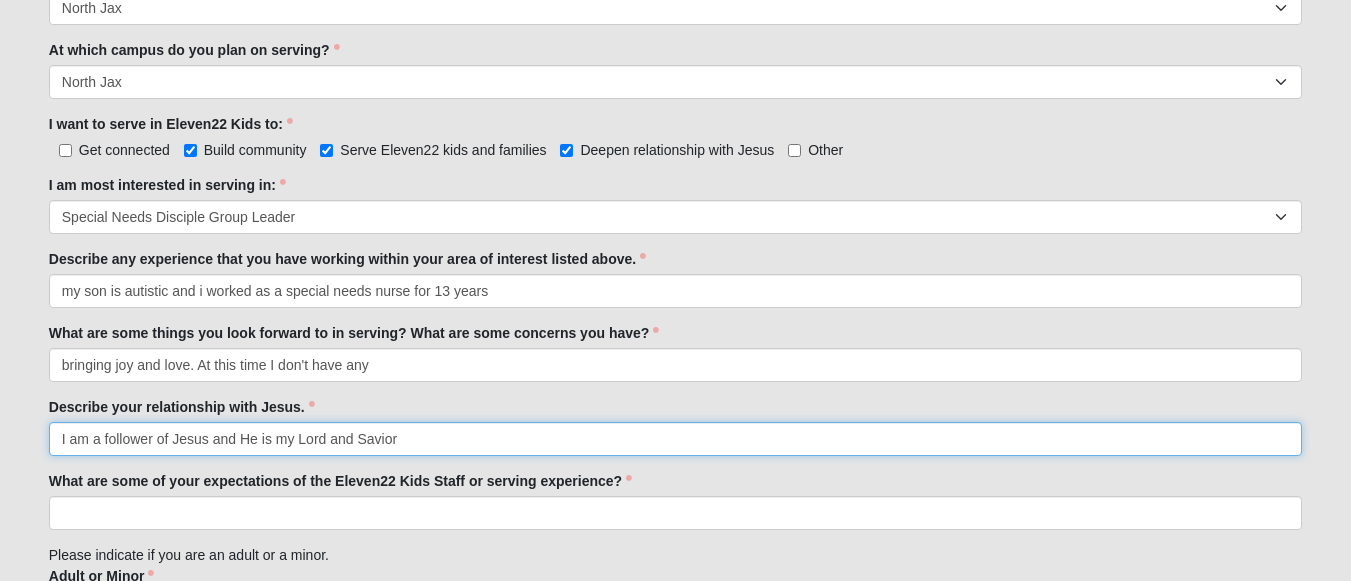 scroll, scrollTop: 1045, scrollLeft: 0, axis: vertical 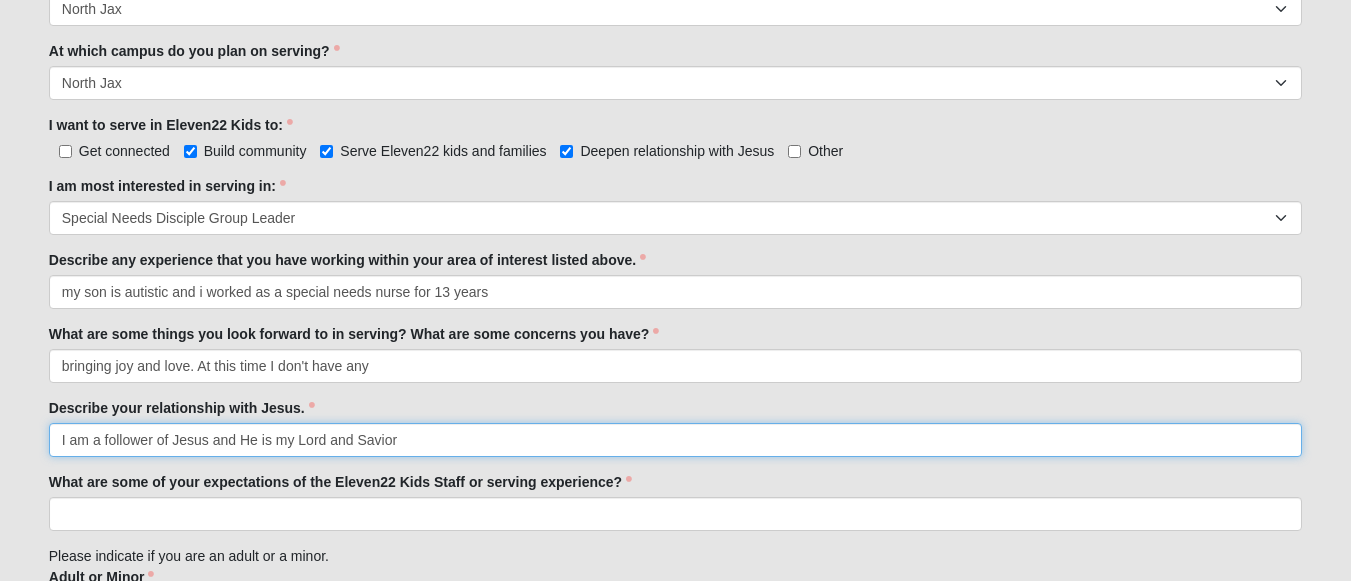 type on "I am a follower of Jesus and He is my Lord and Savior" 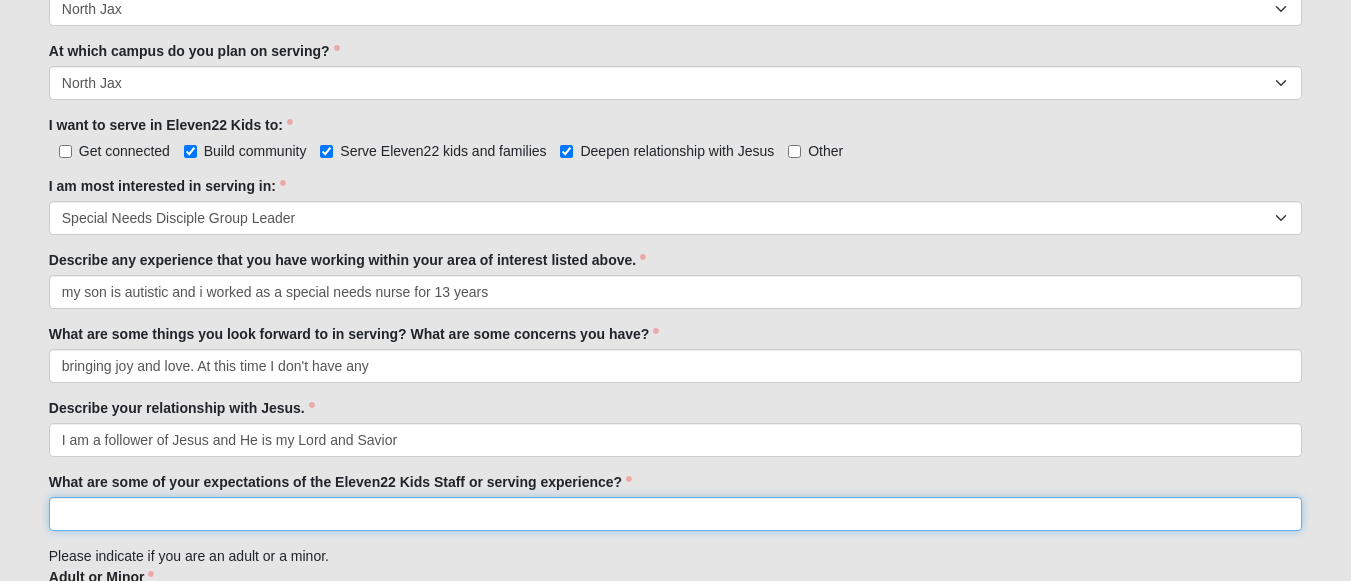 click on "What are some of your expectations of the Eleven22 Kids Staff or serving experience?" at bounding box center (675, 514) 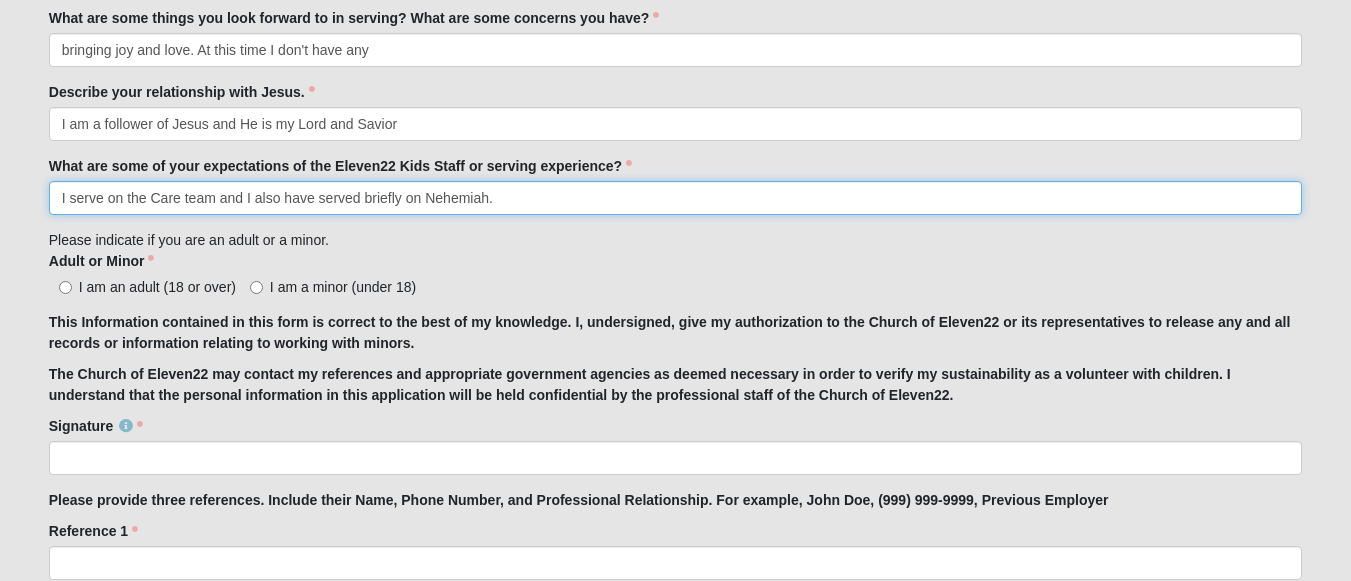 scroll, scrollTop: 1365, scrollLeft: 0, axis: vertical 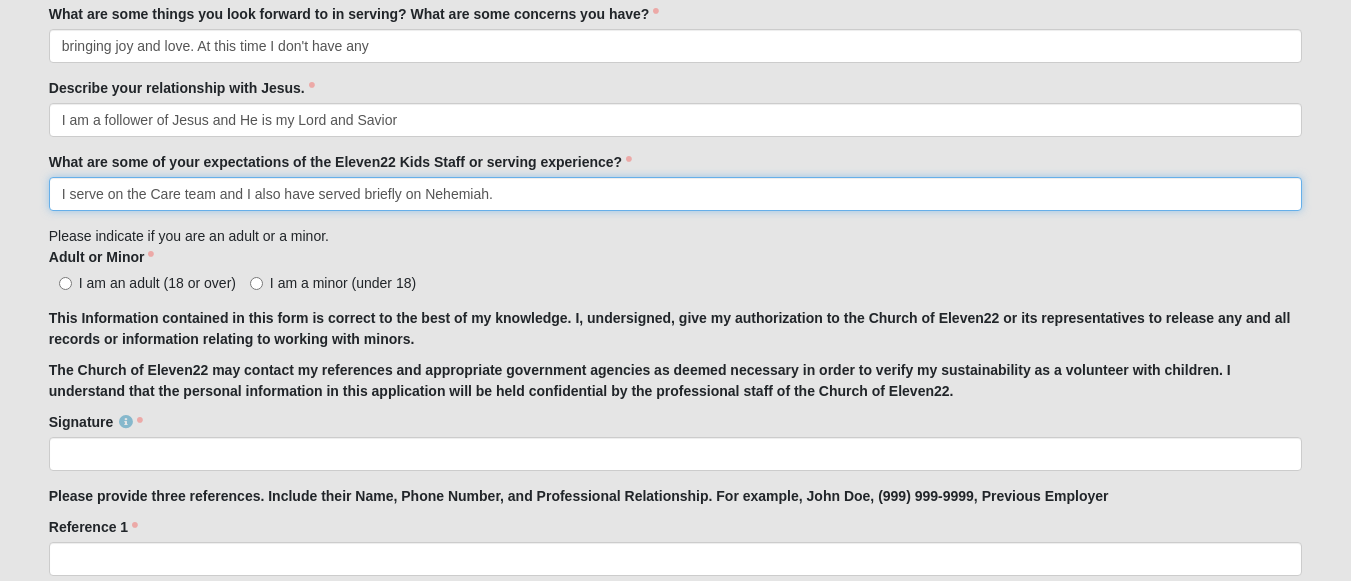 type on "I serve on the Care team and I also have served briefly on Nehemiah." 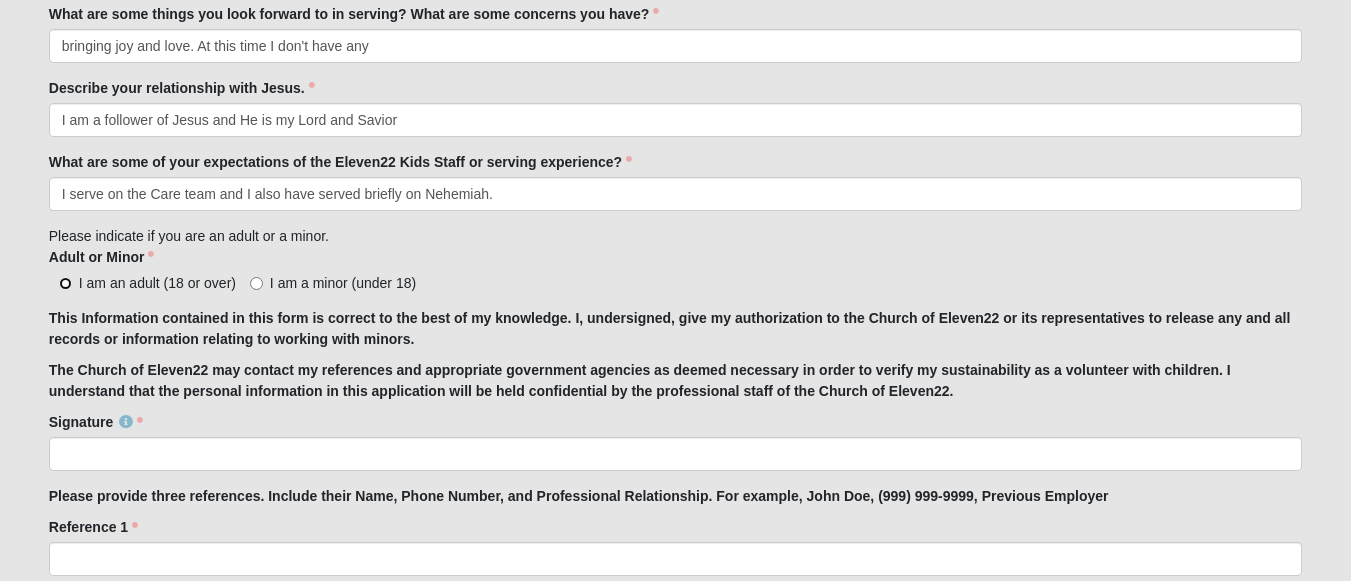 click on "I am an adult (18 or over)" at bounding box center [65, 283] 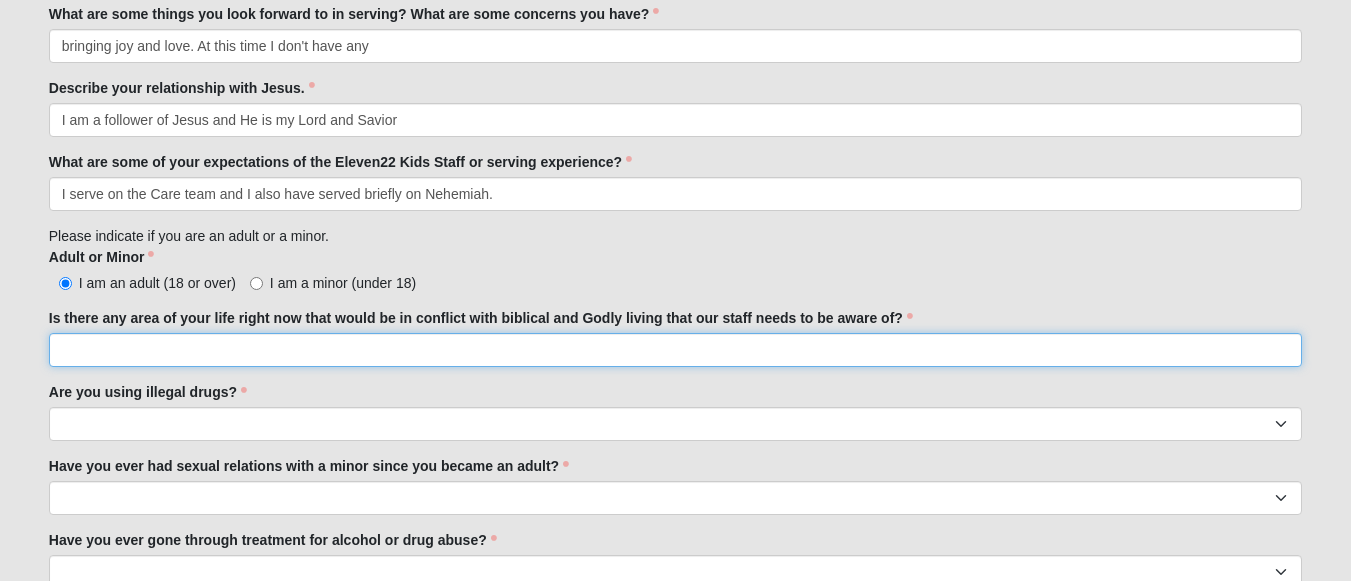 click on "Is there any area of your life right now that would be in conflict with biblical and Godly living that our staff needs to be aware of?" at bounding box center [675, 350] 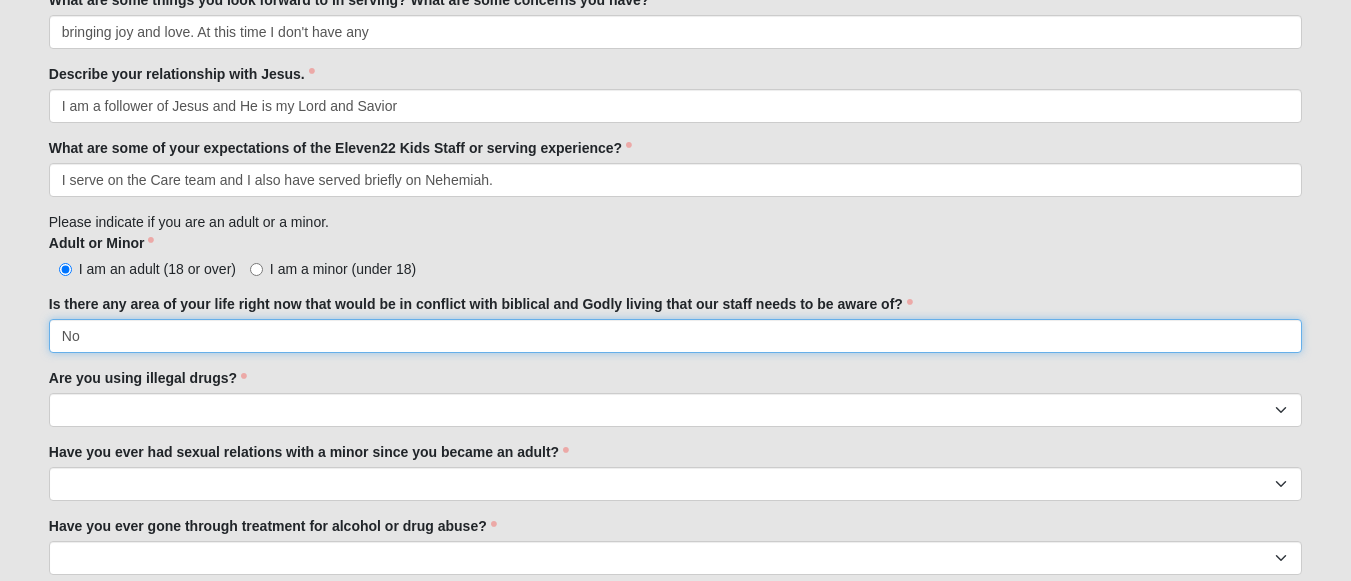 scroll, scrollTop: 1380, scrollLeft: 0, axis: vertical 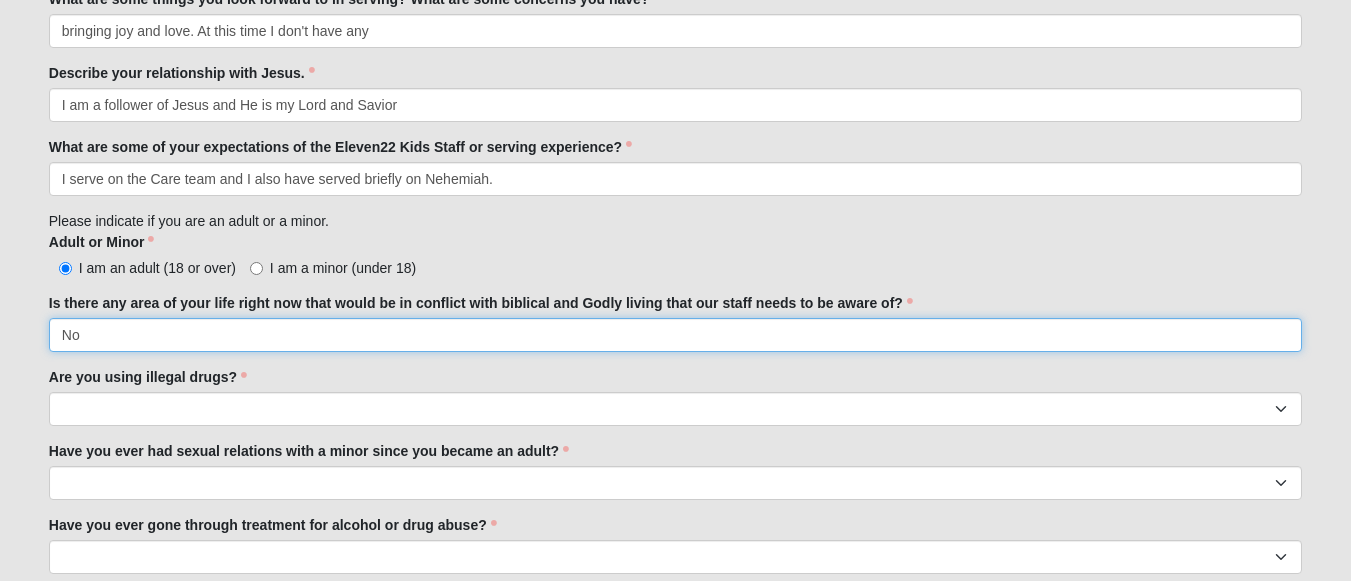 type on "No" 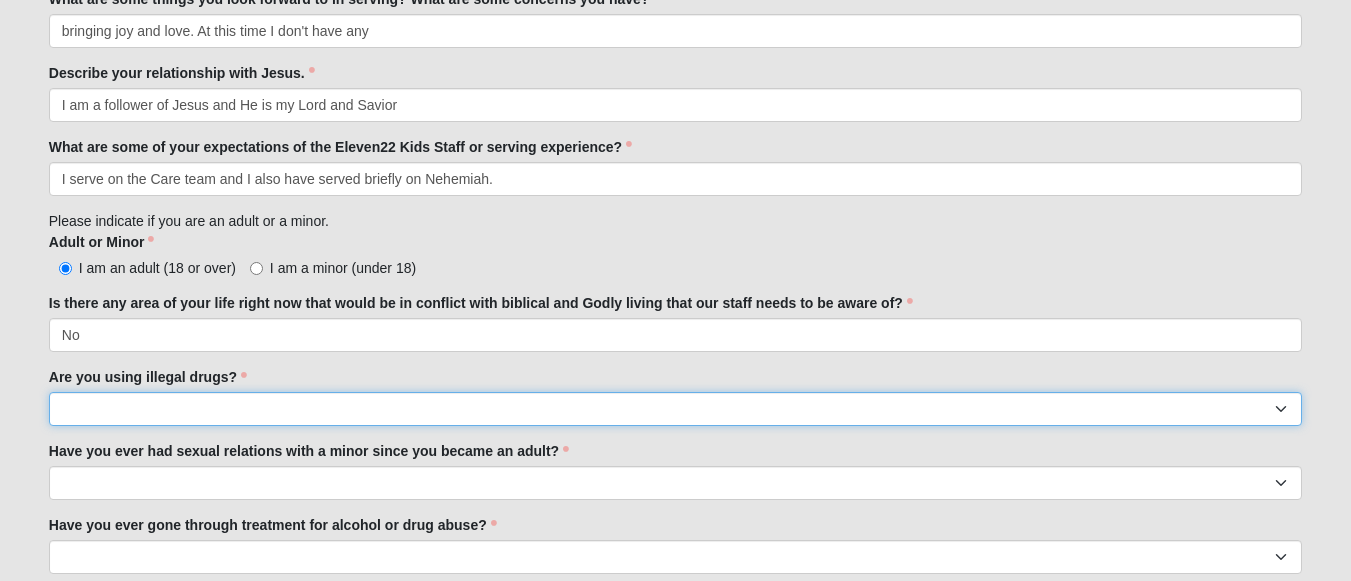 click on "Yes
No" at bounding box center (675, 409) 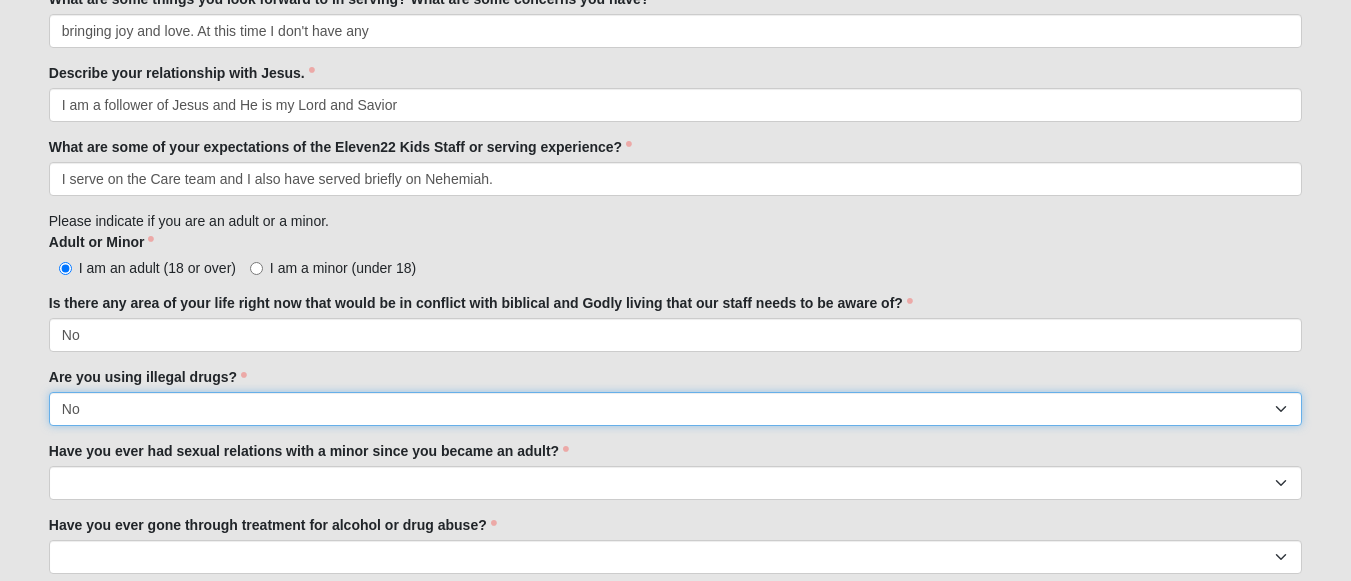click on "Yes
No" at bounding box center [675, 409] 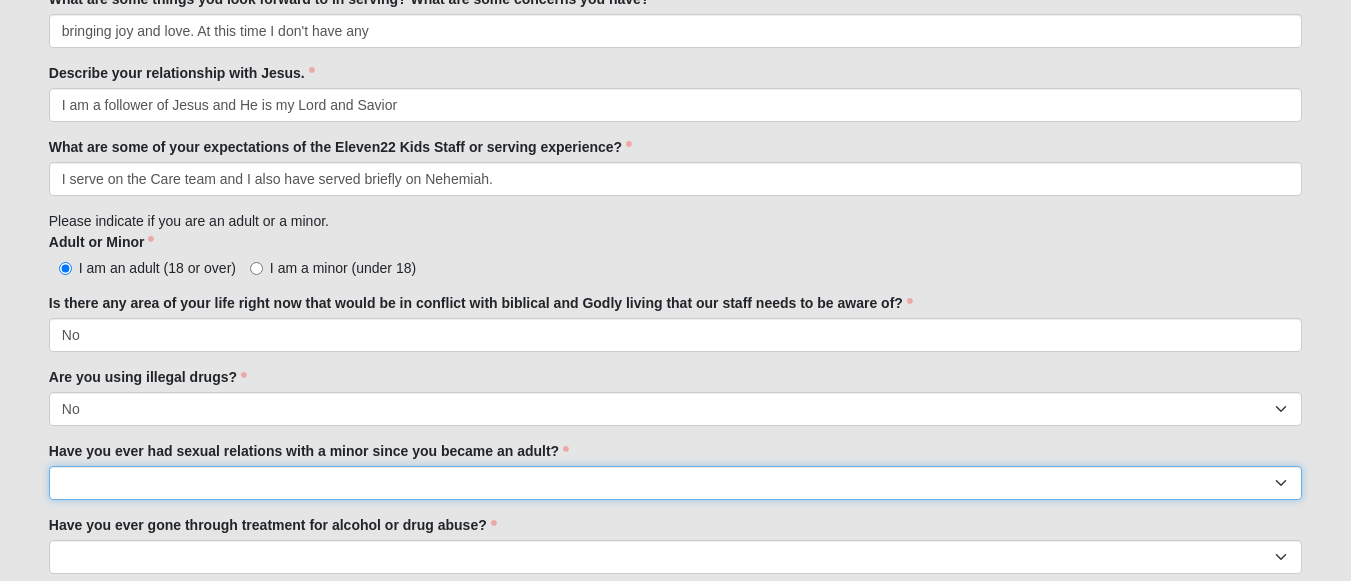 drag, startPoint x: 191, startPoint y: 491, endPoint x: 149, endPoint y: 479, distance: 43.68066 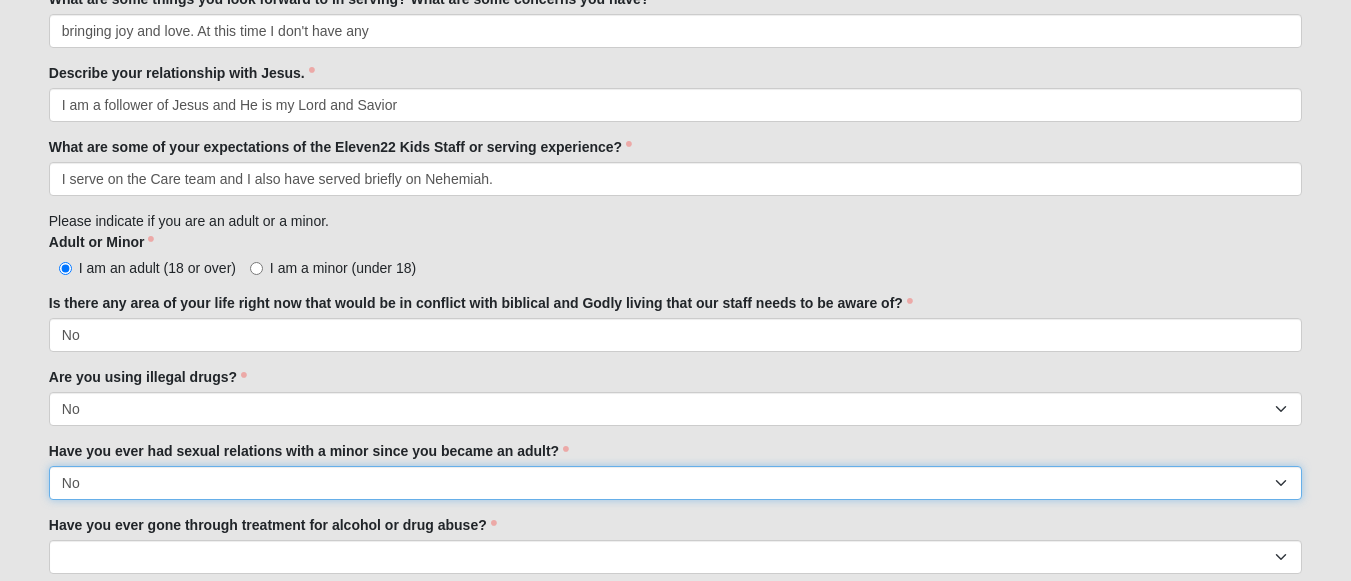 click on "Yes
No" at bounding box center [675, 483] 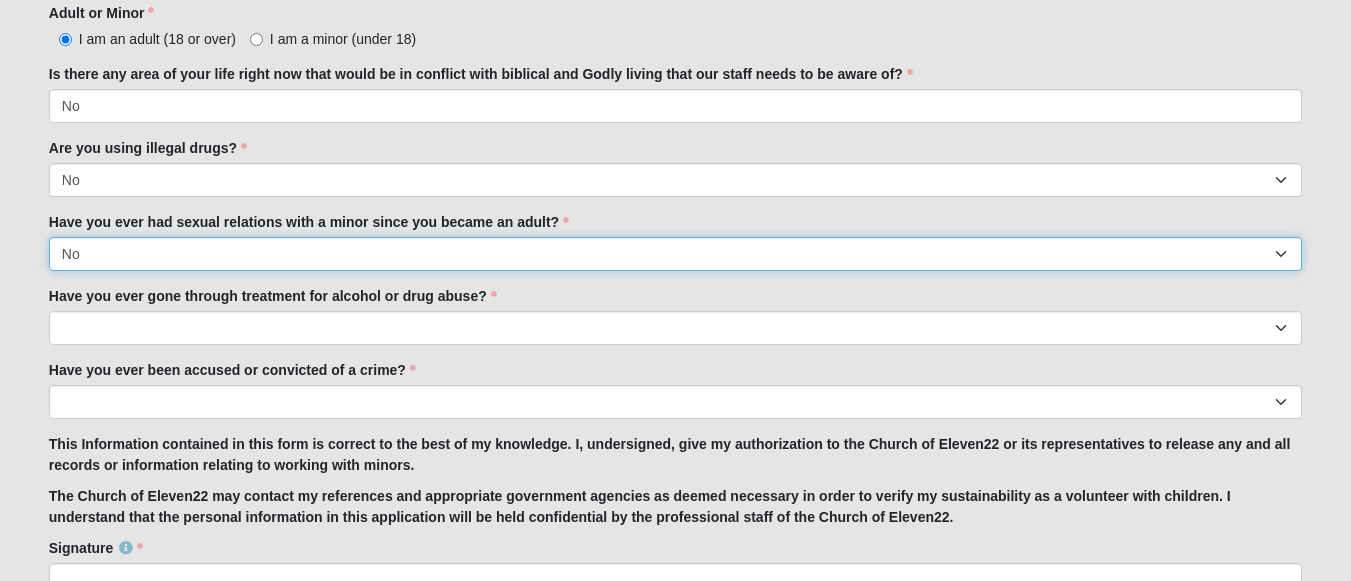 scroll, scrollTop: 1676, scrollLeft: 0, axis: vertical 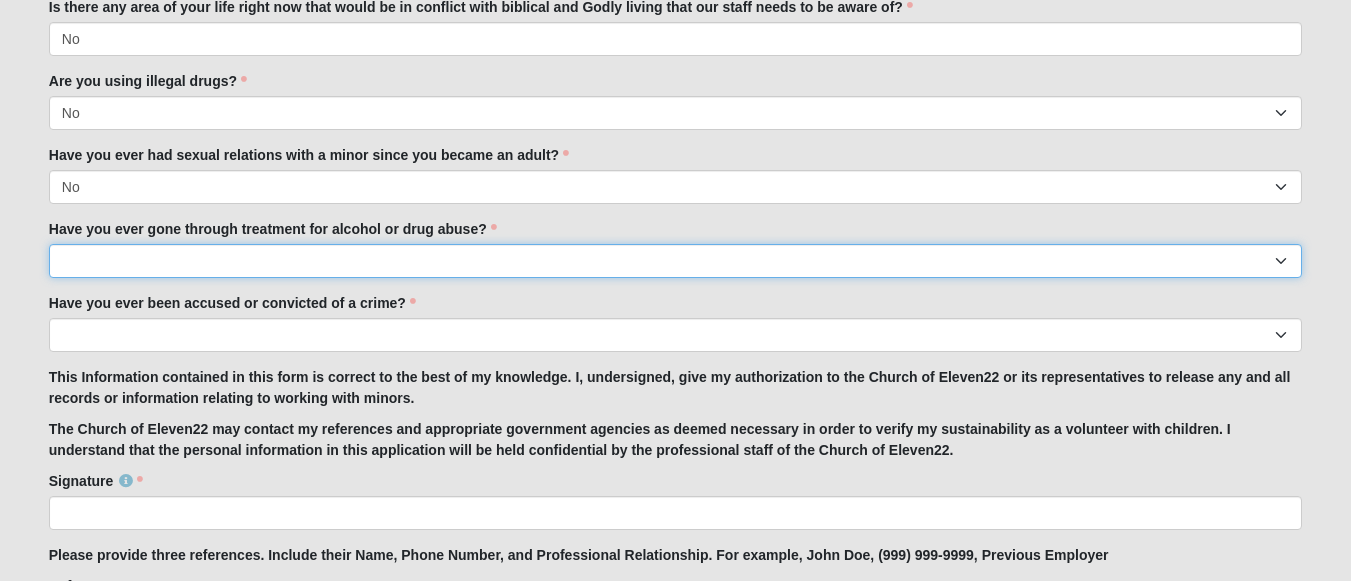 click on "Yes
No" at bounding box center [675, 261] 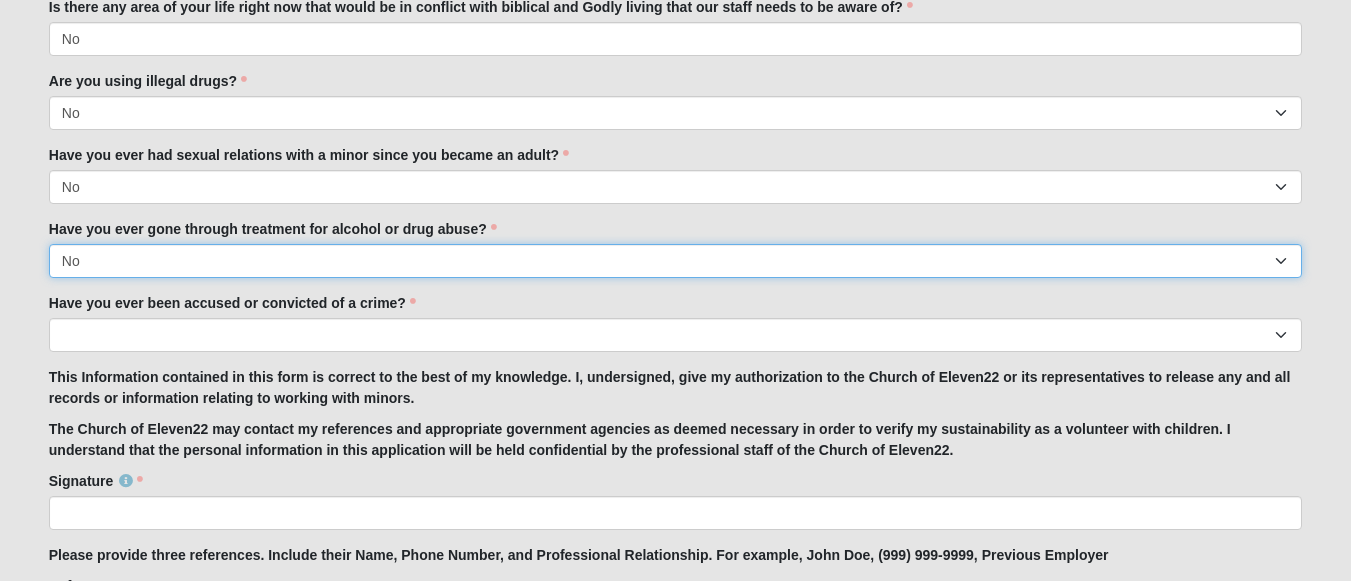 click on "Yes
No" at bounding box center [675, 261] 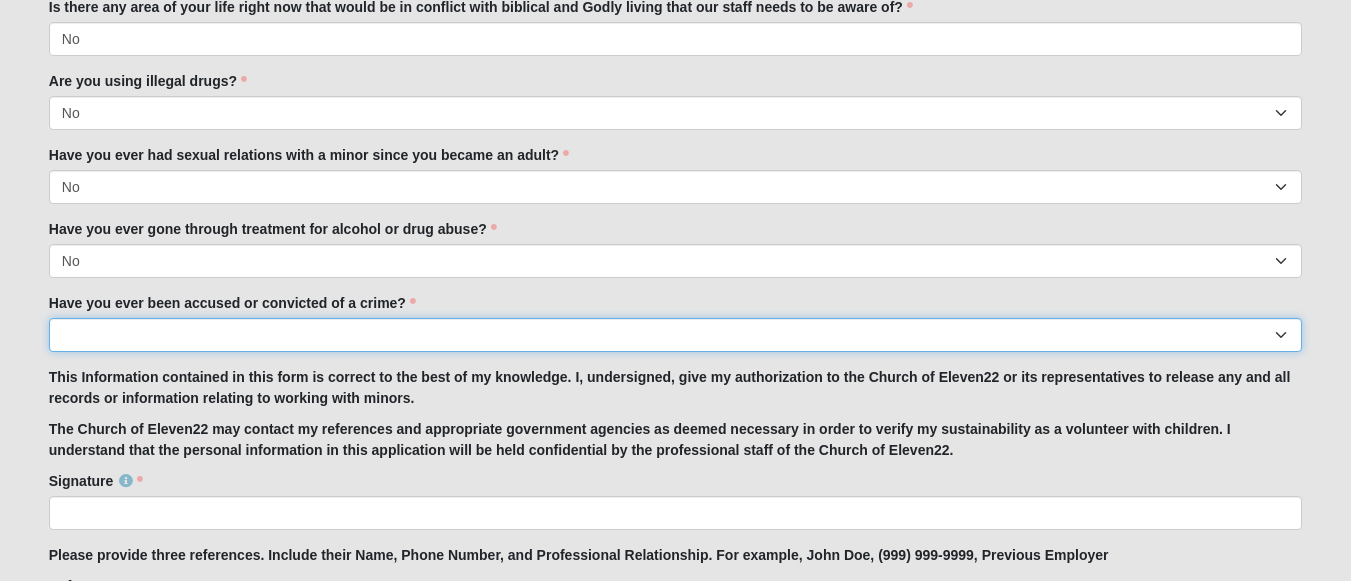 click on "Yes
No" at bounding box center [675, 335] 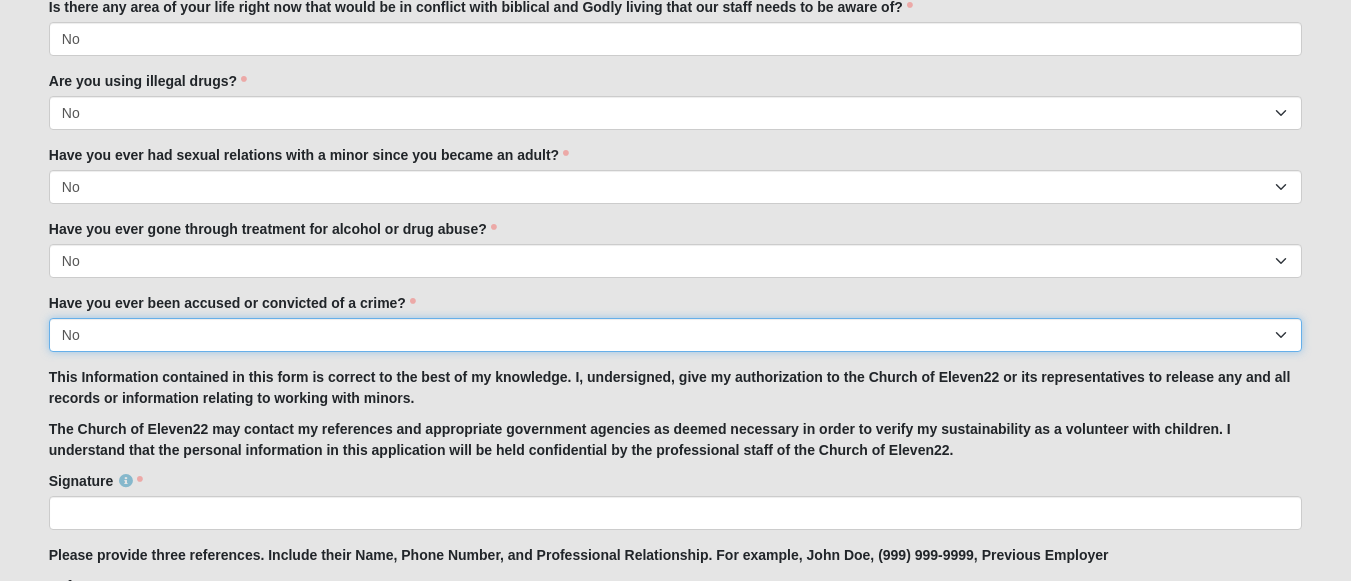 click on "Yes
No" at bounding box center [675, 335] 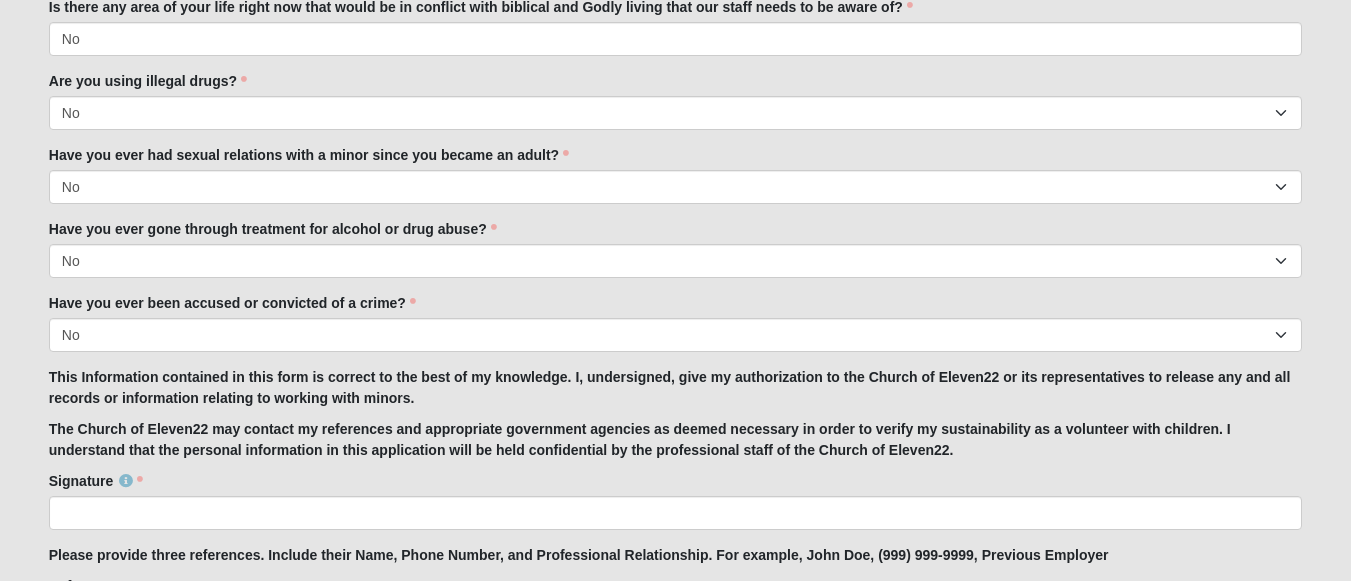 click on "Applicant is in the same immediate family as
John [LAST]
None of the above
Answer to which family is required.
Family Member to Register
John [LAST]
Jamie [LAST]
LJ [LAST]
TT [LAST]
Page Title
First Name
John
First Name is required.
Last Name
[LAST]
Last Name is required.
Email
journeyofthecrossministry@example.com
Email address is not valid
Email is required.
Mobile
(715) 323-6081
Mobile is required.
Gender
Male
Female
Gender is required." at bounding box center [675, 2039] 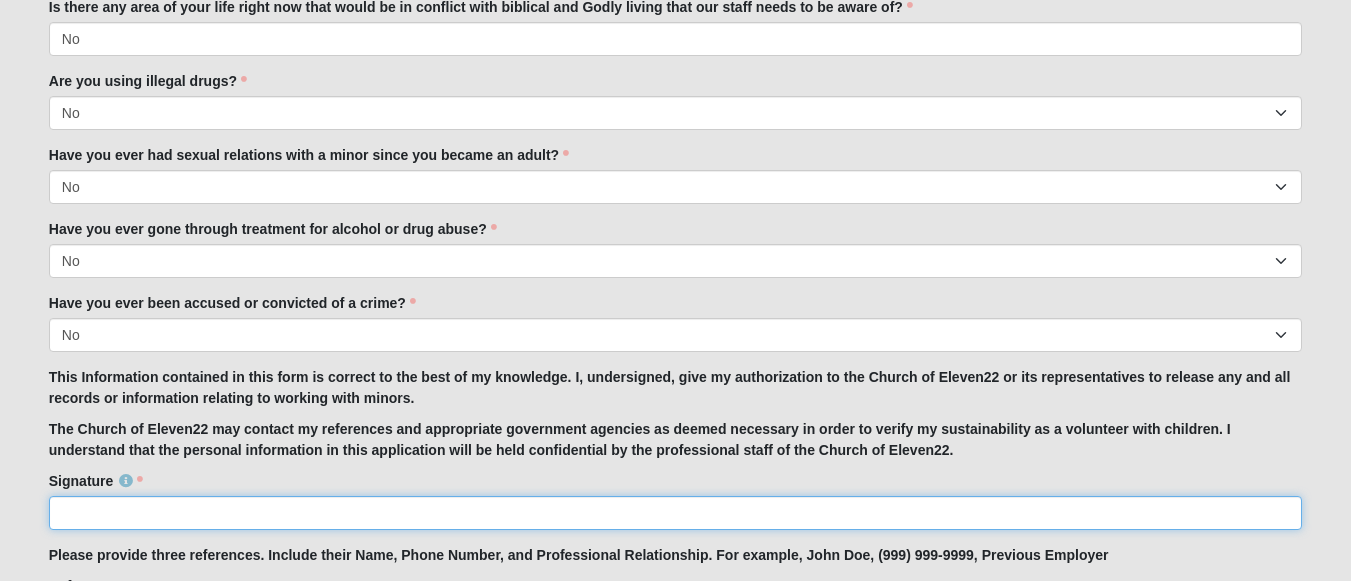 click on "Signature" at bounding box center [675, 513] 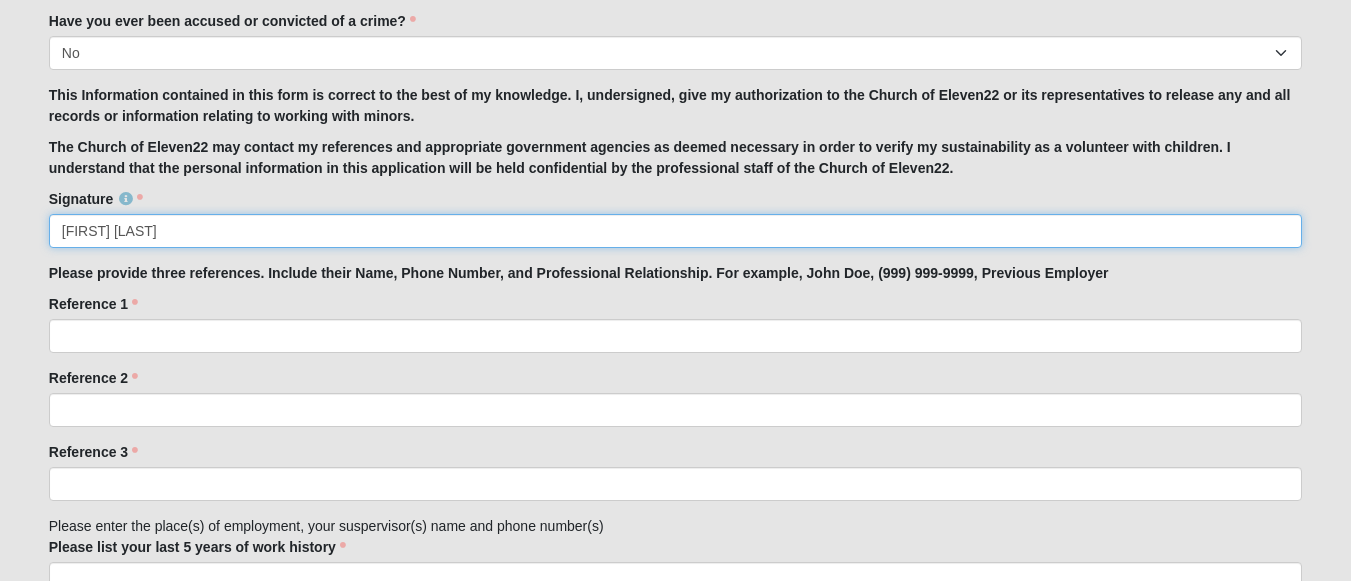 scroll, scrollTop: 1944, scrollLeft: 0, axis: vertical 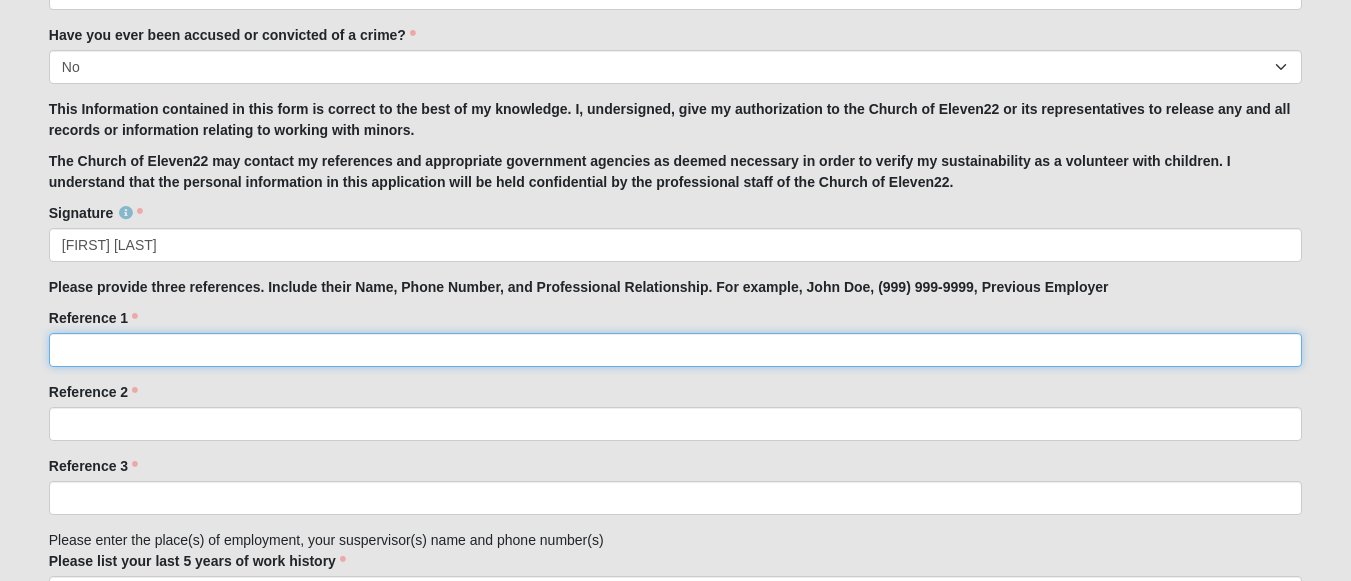 click on "Reference 1" at bounding box center (675, 350) 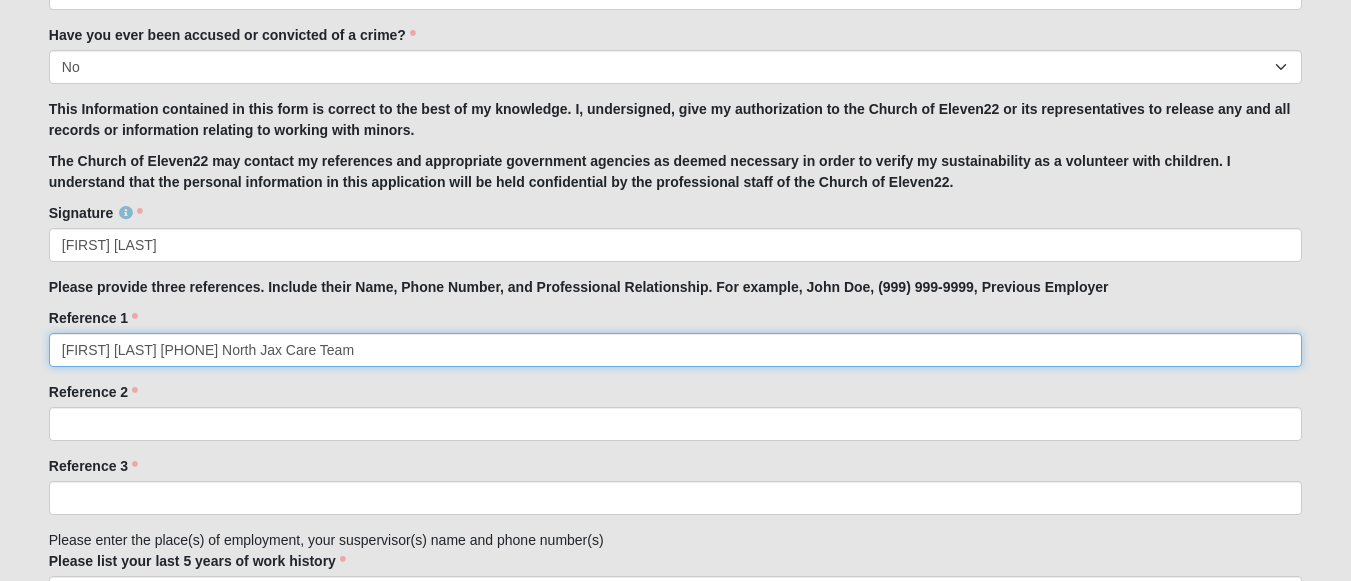 type on "[FIRST] [LAST] [PHONE] North Jax Care Team" 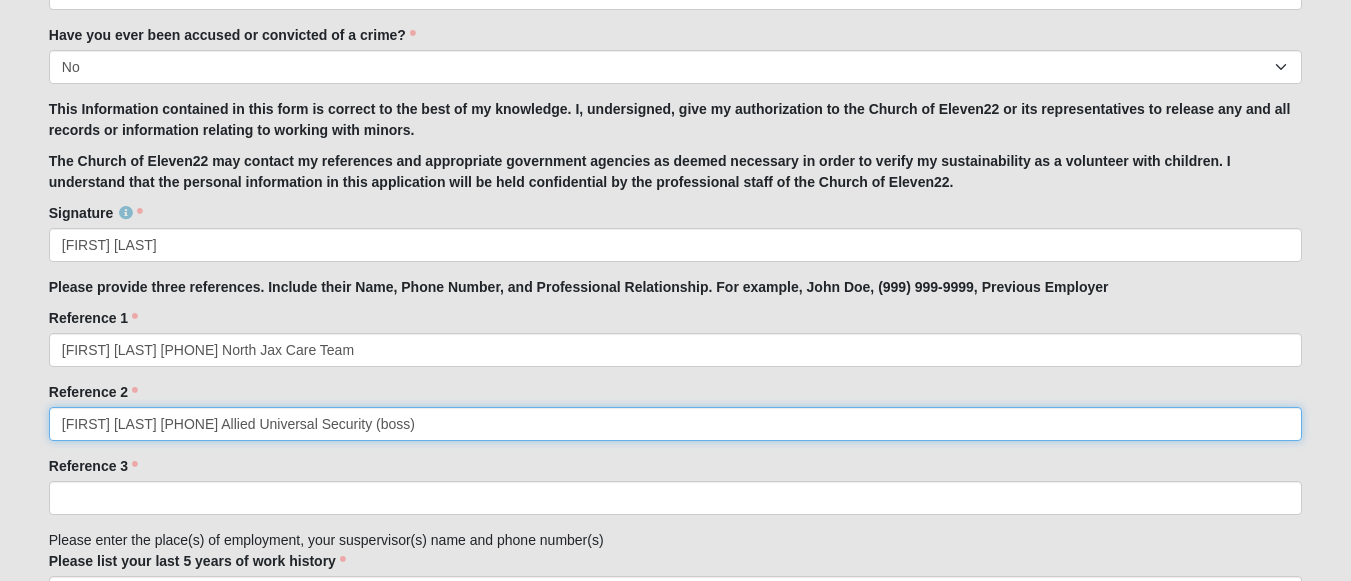 type on "[FIRST] [LAST] [PHONE] Allied Universal Security (boss)" 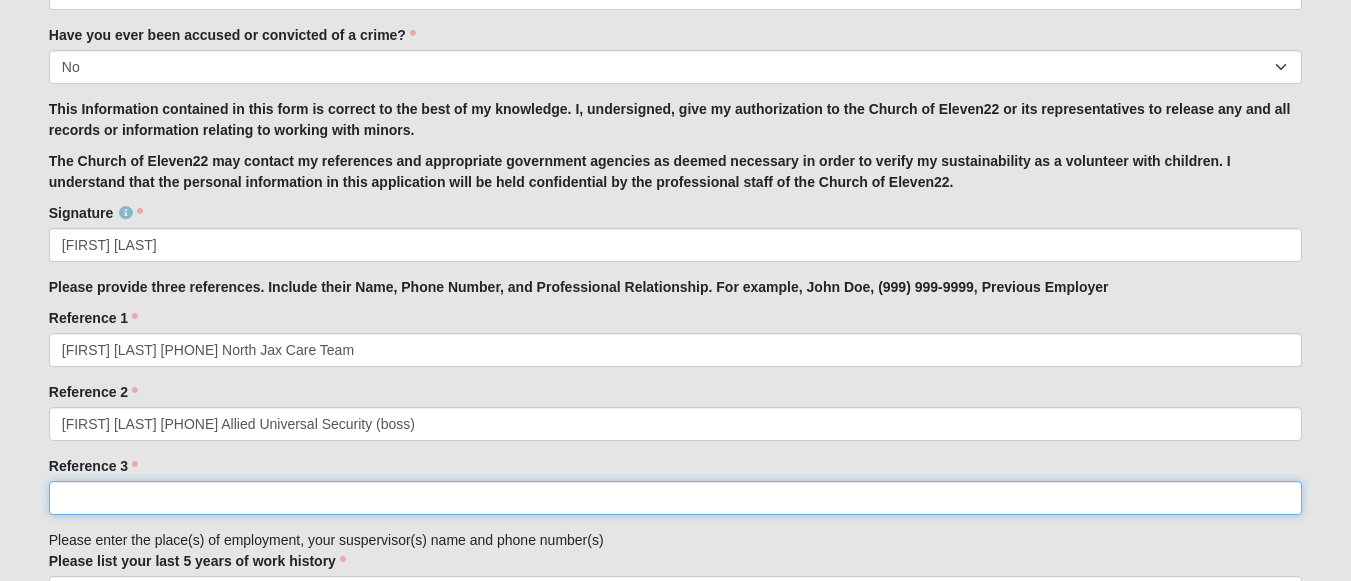 click on "Reference 3" at bounding box center [675, 498] 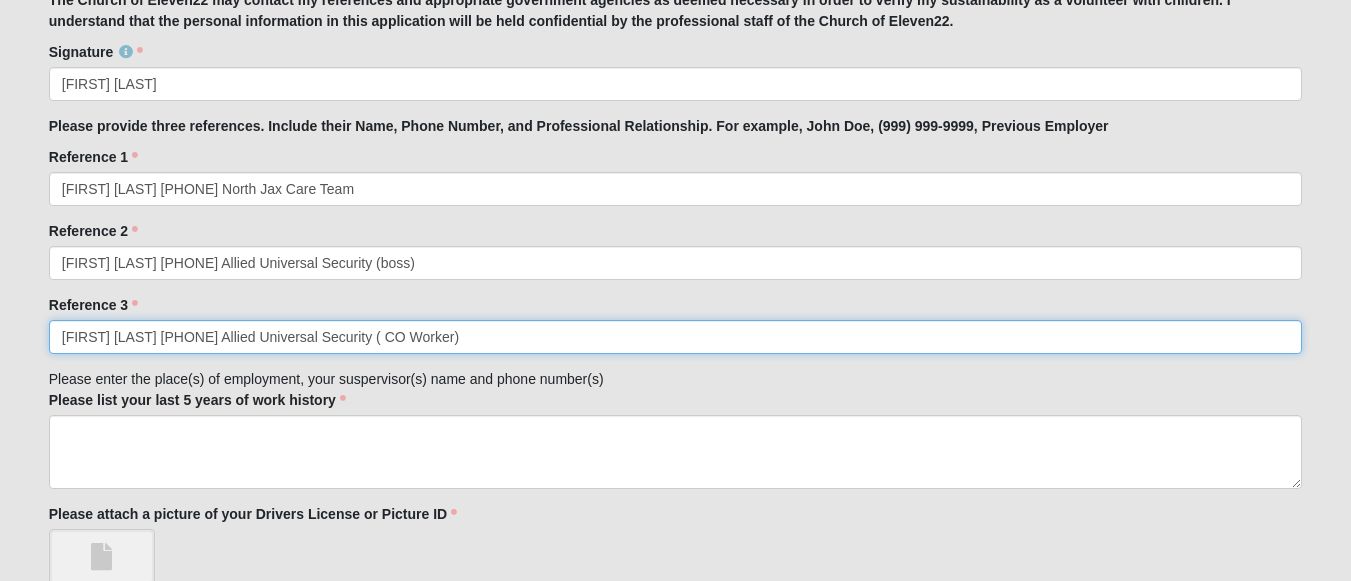 scroll, scrollTop: 2132, scrollLeft: 0, axis: vertical 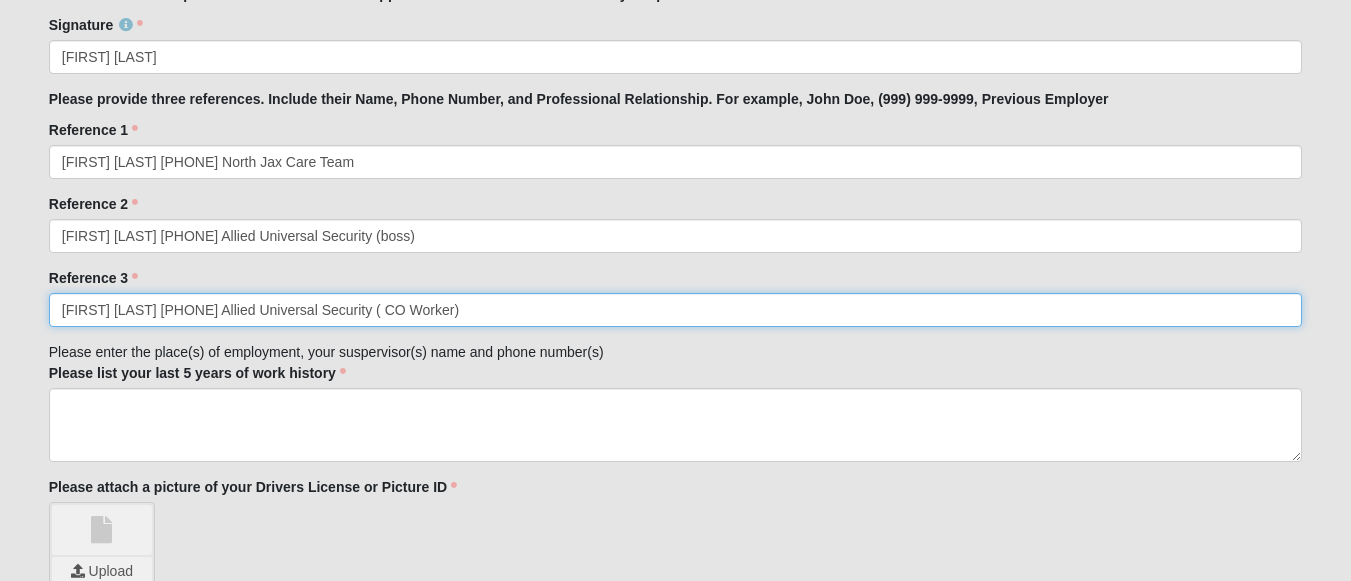 type on "[FIRST] [LAST] [PHONE] Allied Universal Security ( CO Worker)" 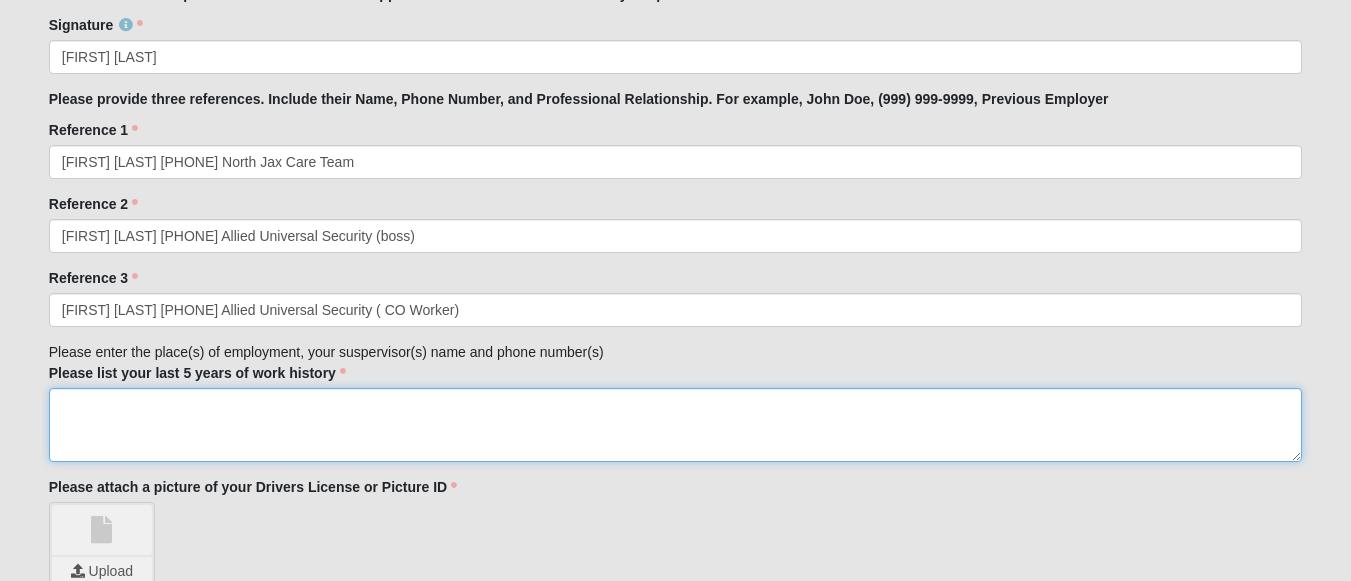 click on "Please list your last 5 years of work history" at bounding box center (675, 425) 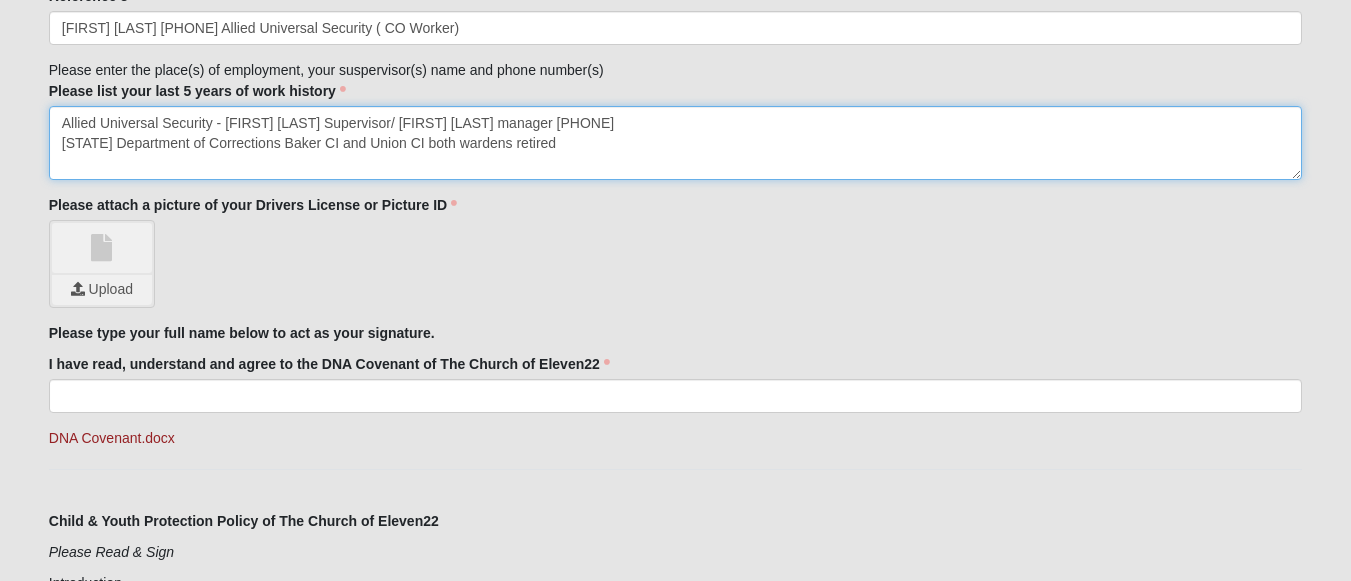 scroll, scrollTop: 2401, scrollLeft: 0, axis: vertical 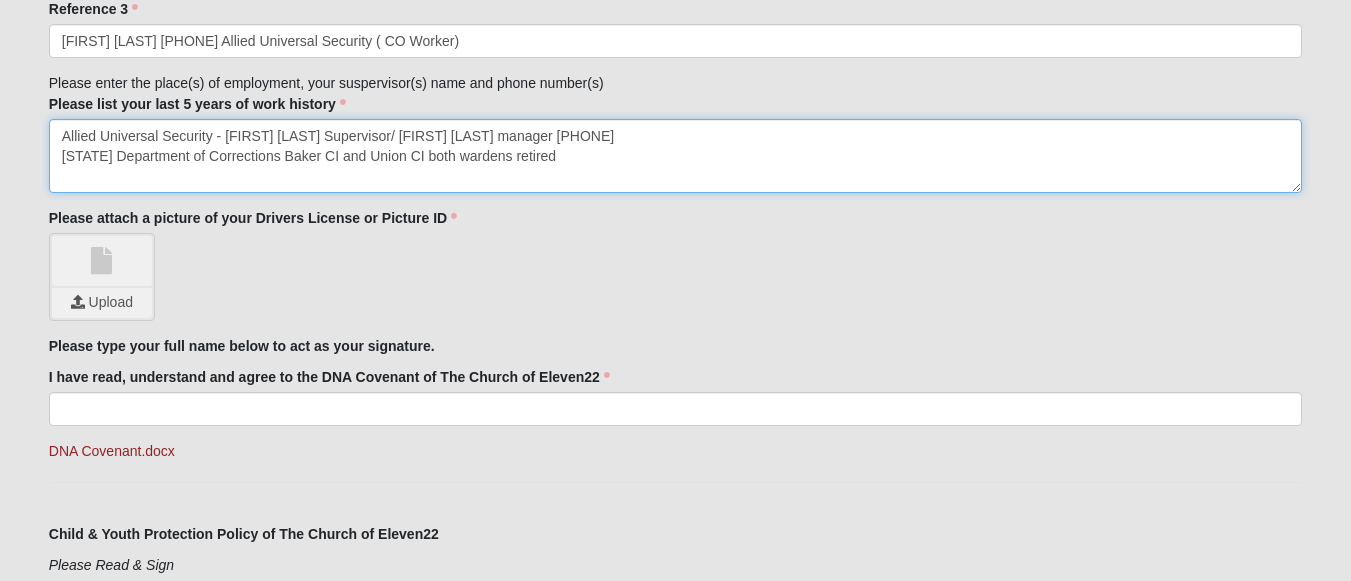 type on "Allied Universal Security - [FIRST] [LAST] Supervisor/ [FIRST] [LAST] manager [PHONE]
[STATE] Department of Corrections Baker CI and Union CI both wardens retired" 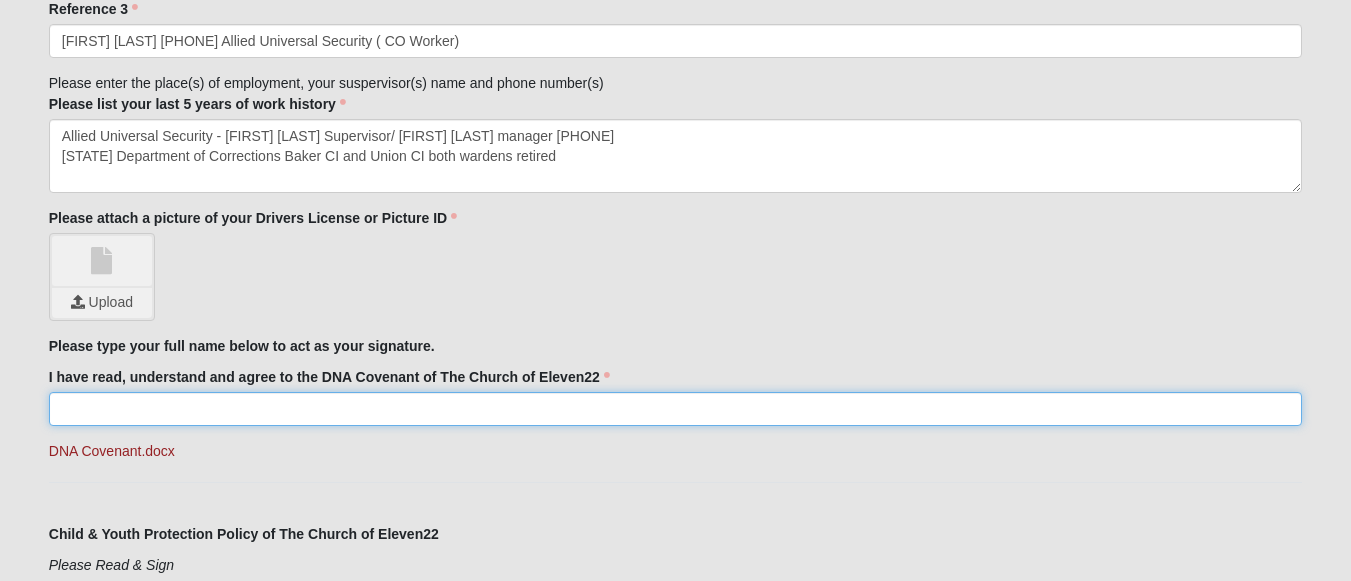 click on "I have read, understand and agree to the DNA Covenant of The Church of Eleven22" at bounding box center (675, 409) 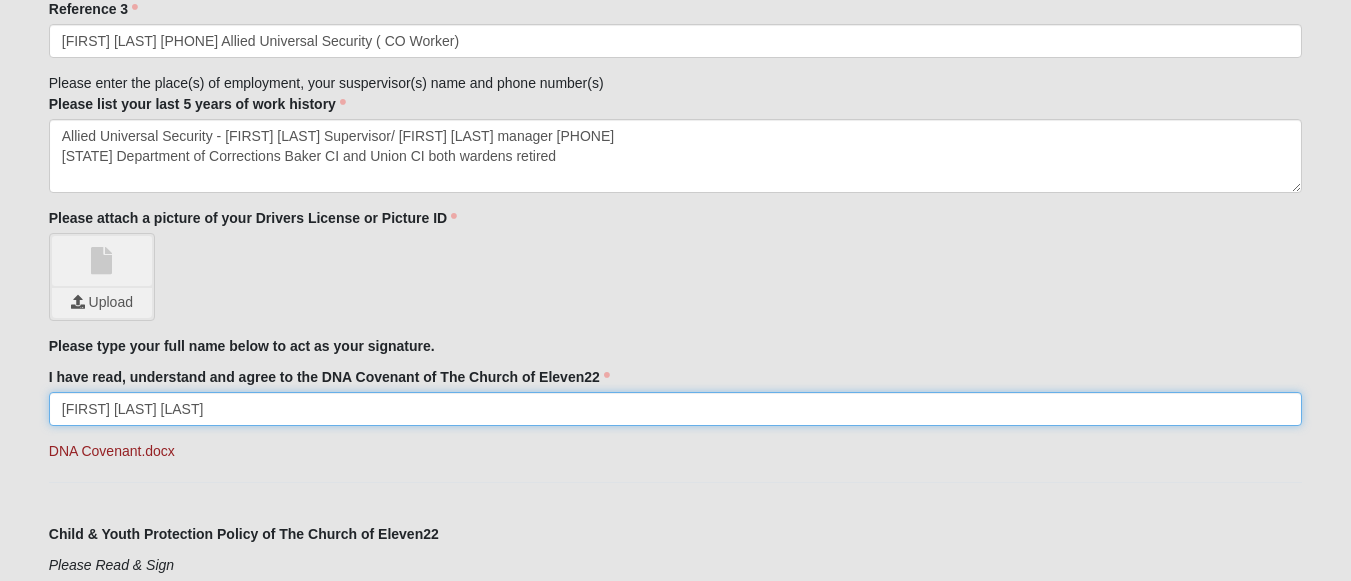 type on "[FIRST] [LAST] [LAST]" 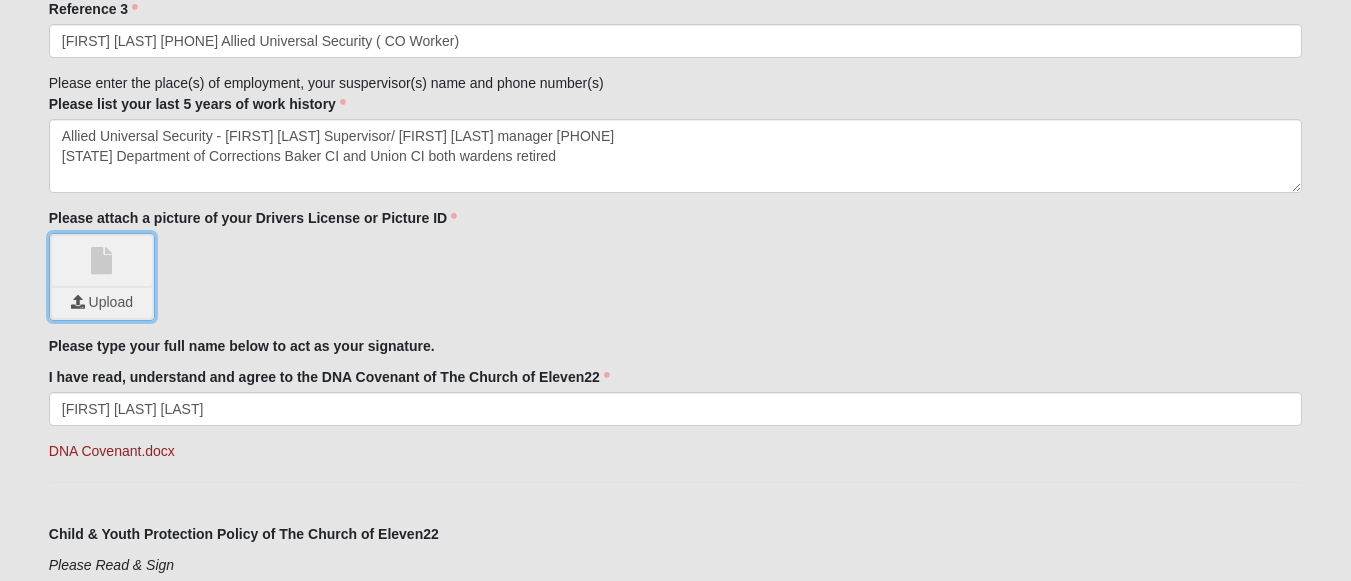 click at bounding box center [102, 303] 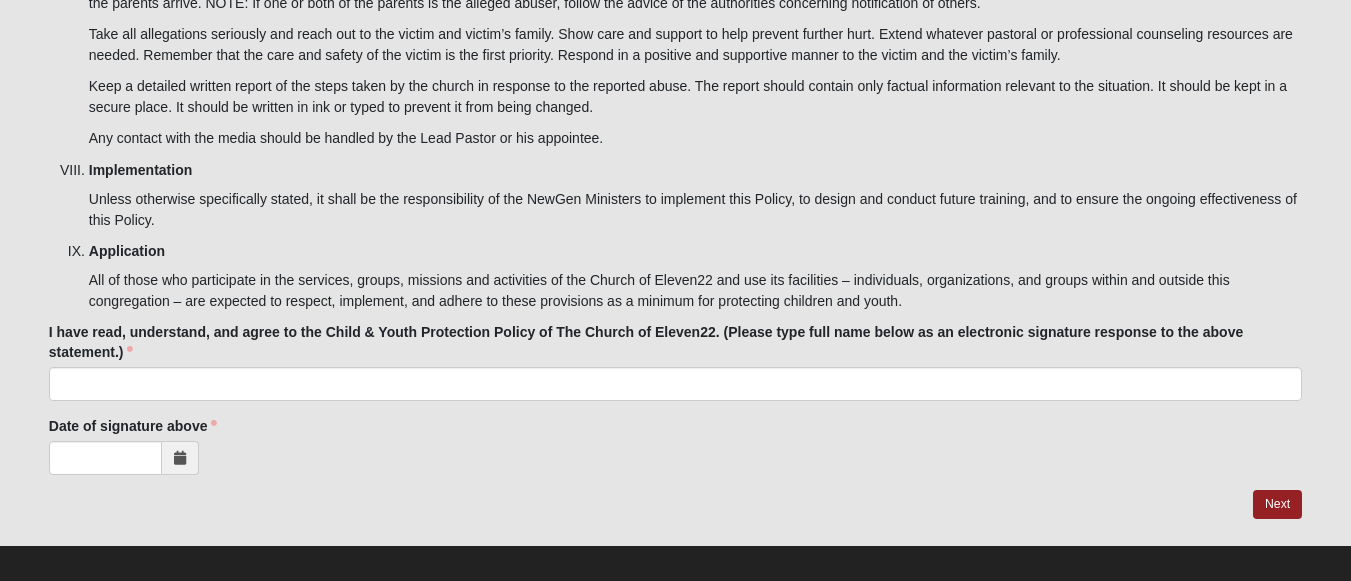 scroll, scrollTop: 6739, scrollLeft: 0, axis: vertical 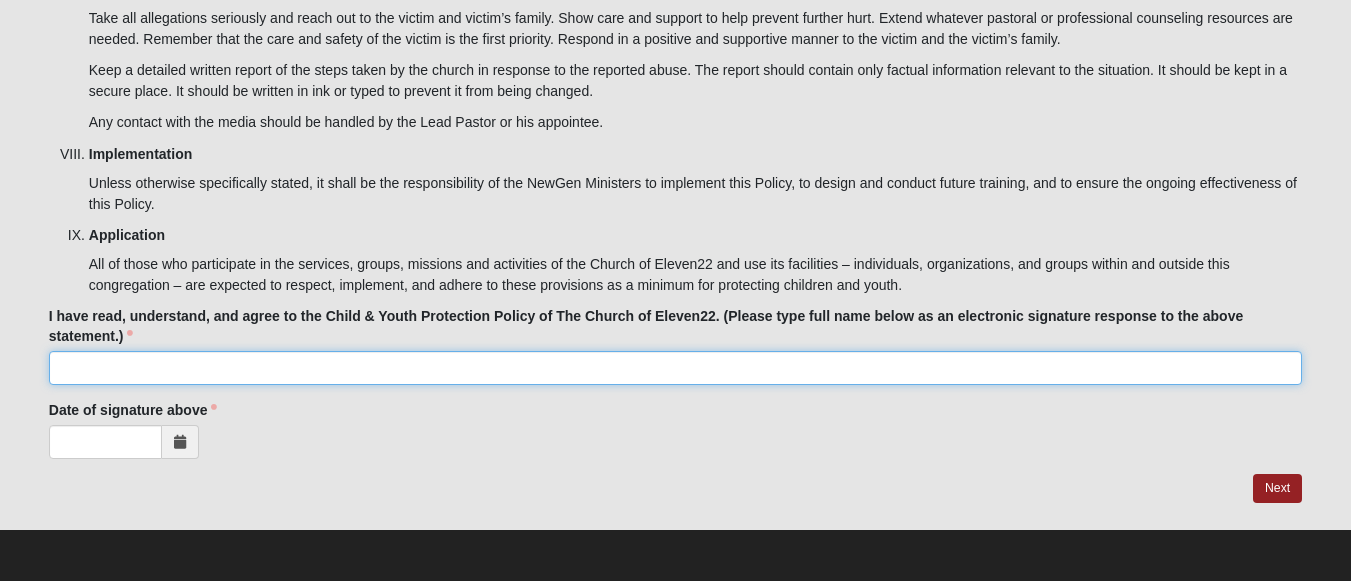 click on "I have read, understand, and agree to the Child & Youth Protection Policy of The Church of Eleven22. (Please type full name below as an electronic signature response to the above statement.)" at bounding box center [675, 368] 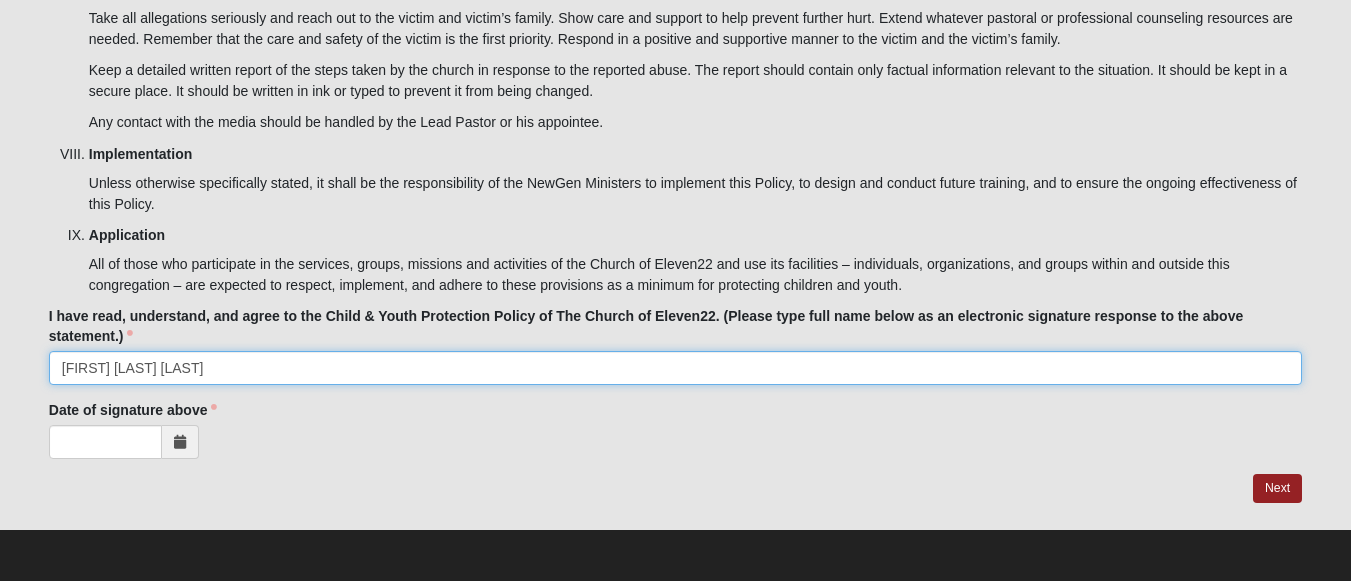 type on "[FIRST] [LAST] [LAST]" 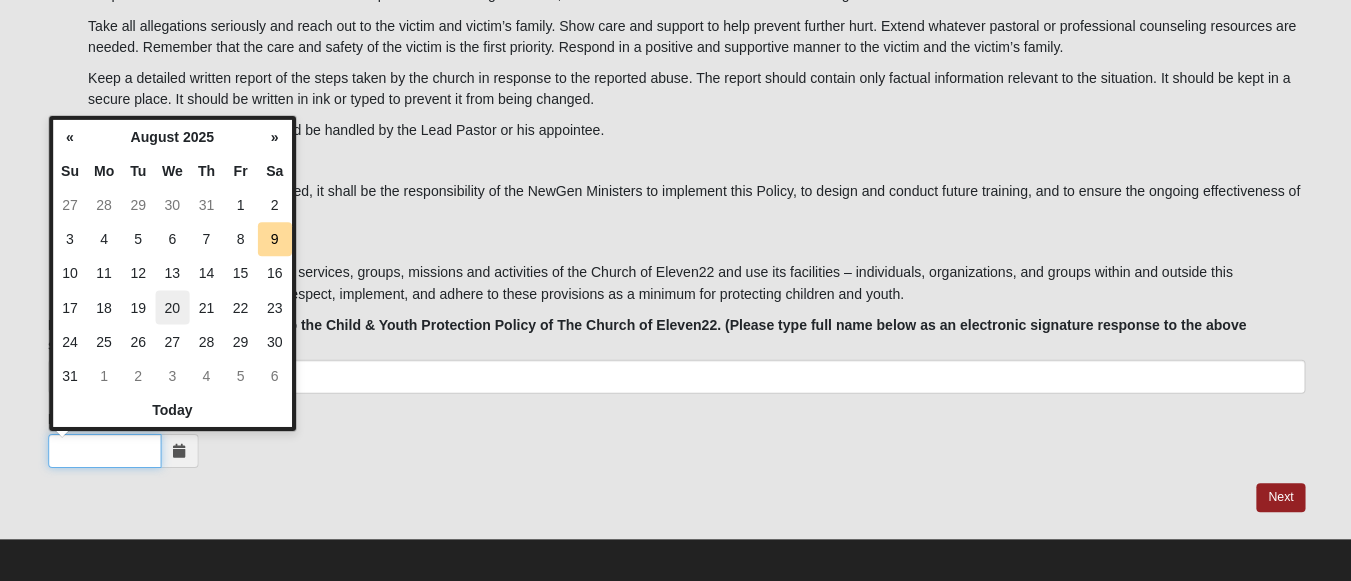 scroll, scrollTop: 6728, scrollLeft: 0, axis: vertical 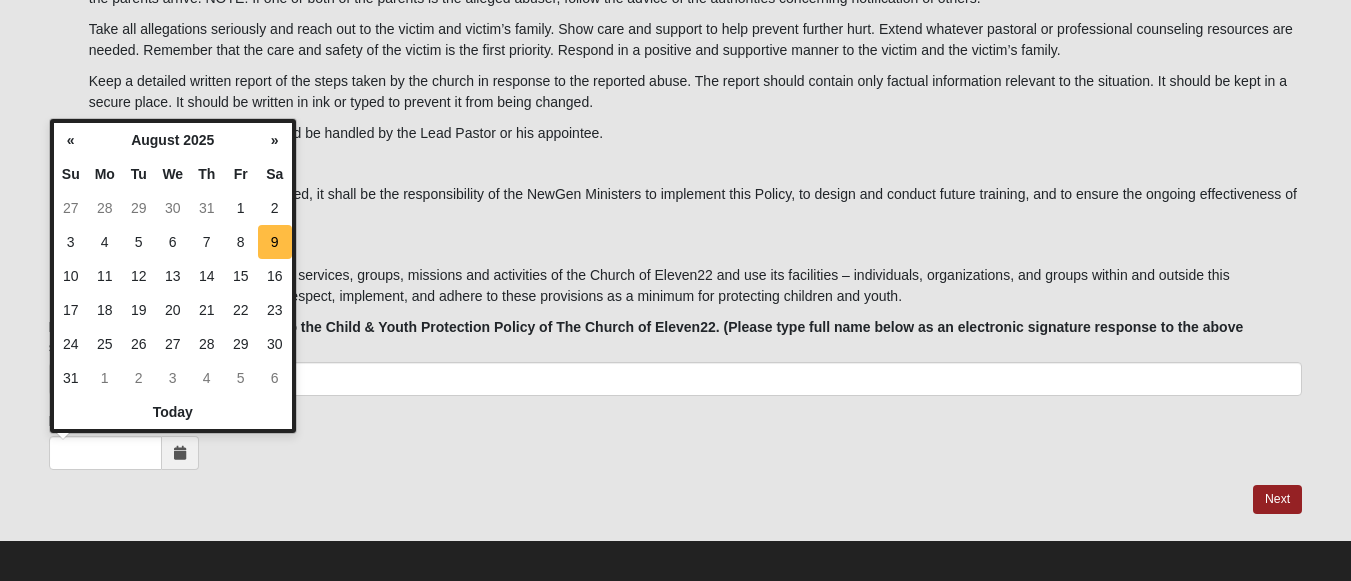 click on "9" at bounding box center [275, 242] 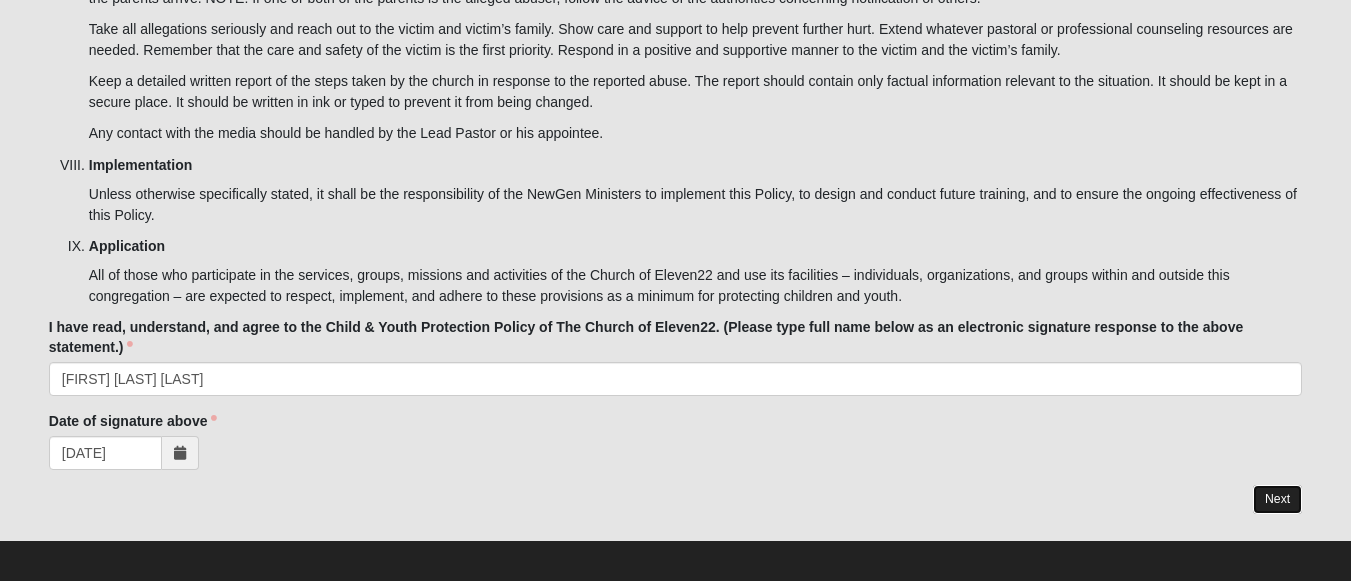 click on "Next" at bounding box center [1277, 499] 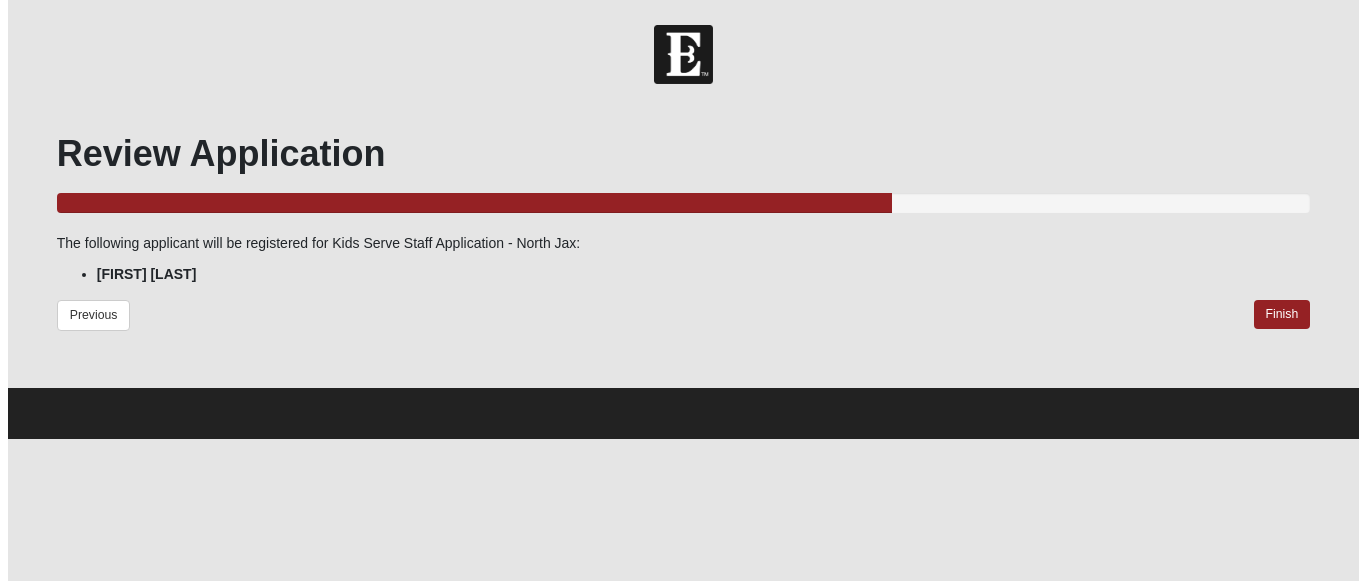 scroll, scrollTop: 0, scrollLeft: 0, axis: both 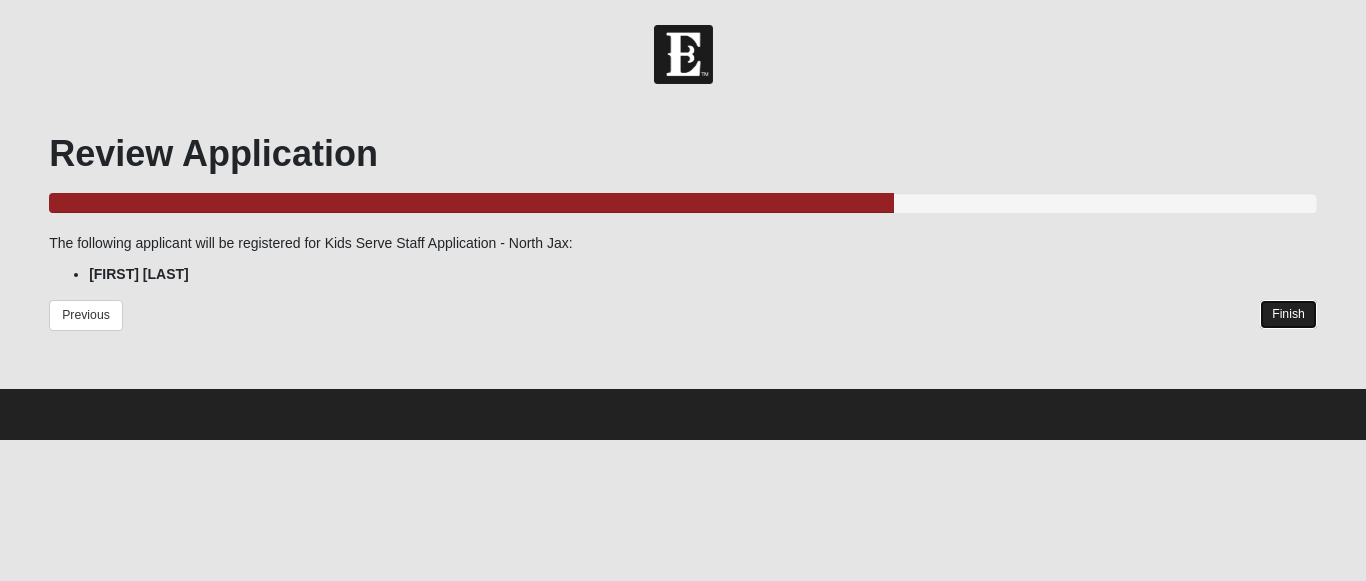 click on "Finish" at bounding box center [1288, 314] 